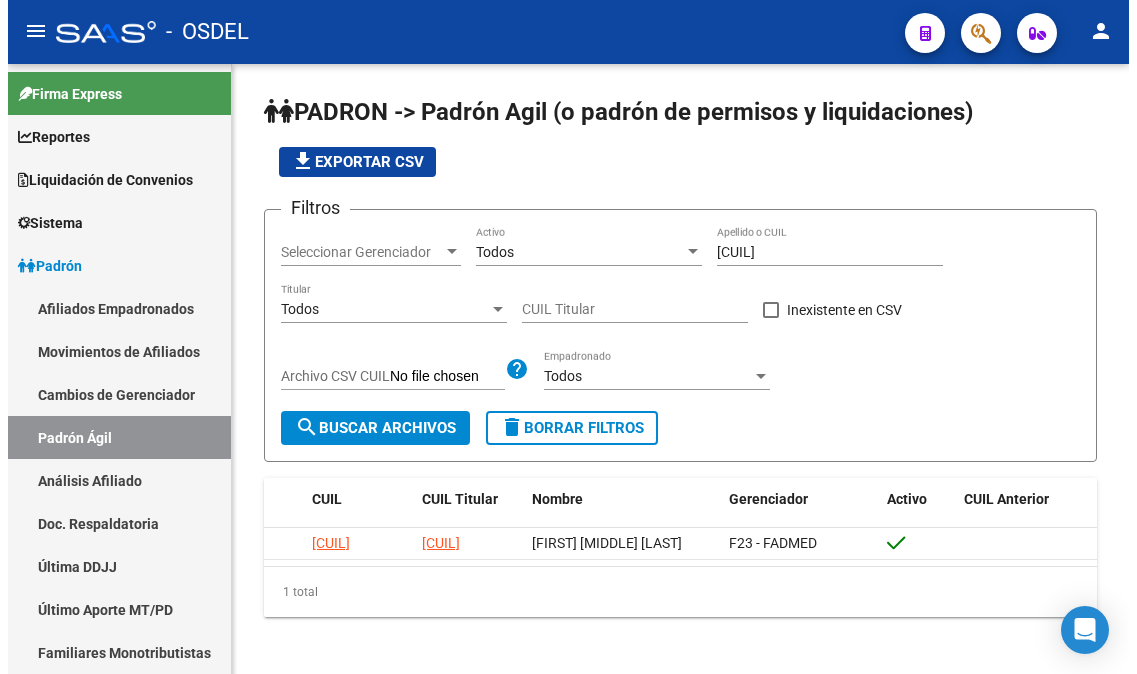 scroll, scrollTop: 0, scrollLeft: 0, axis: both 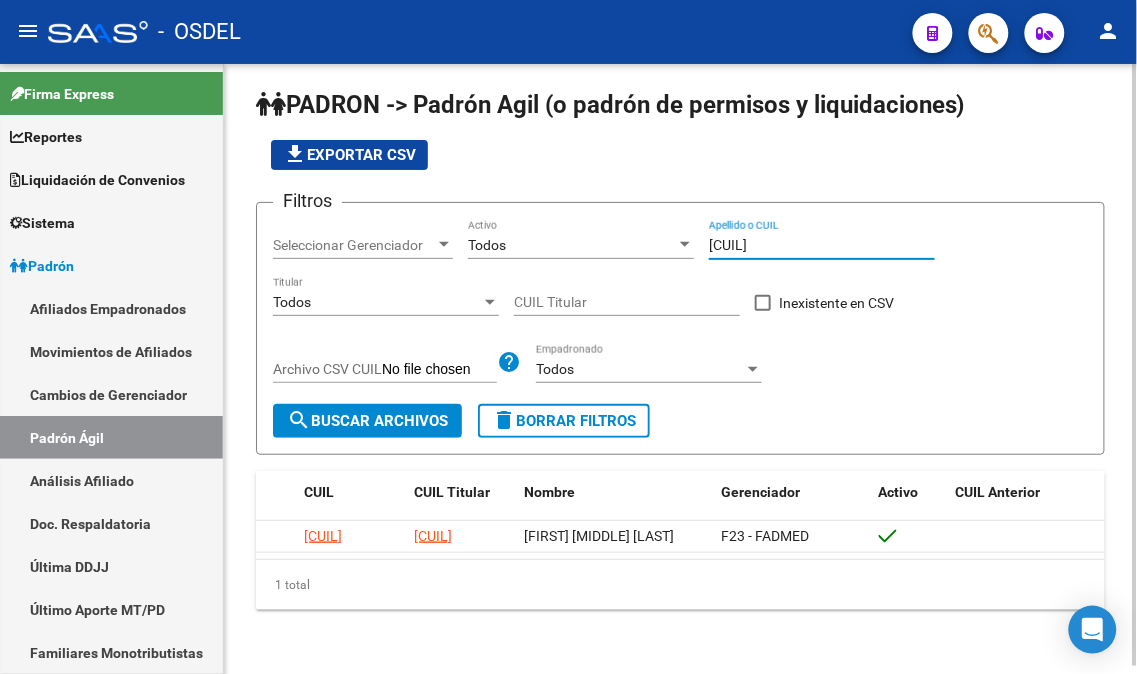 drag, startPoint x: 811, startPoint y: 244, endPoint x: 642, endPoint y: 248, distance: 169.04733 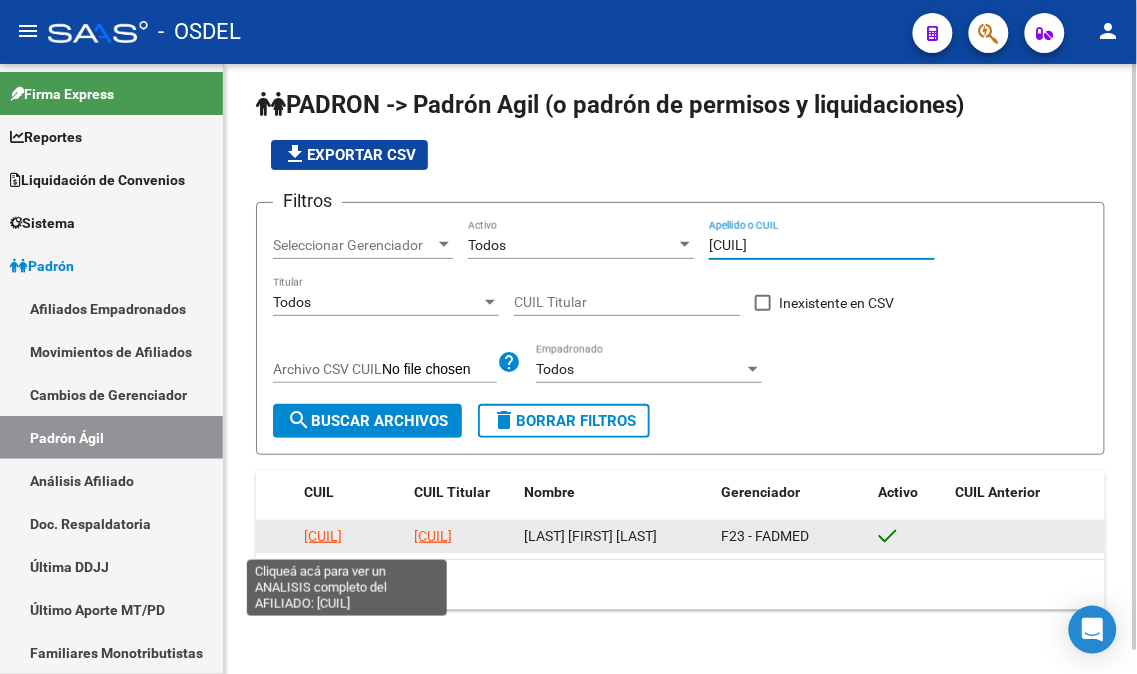 type on "[CUIL]" 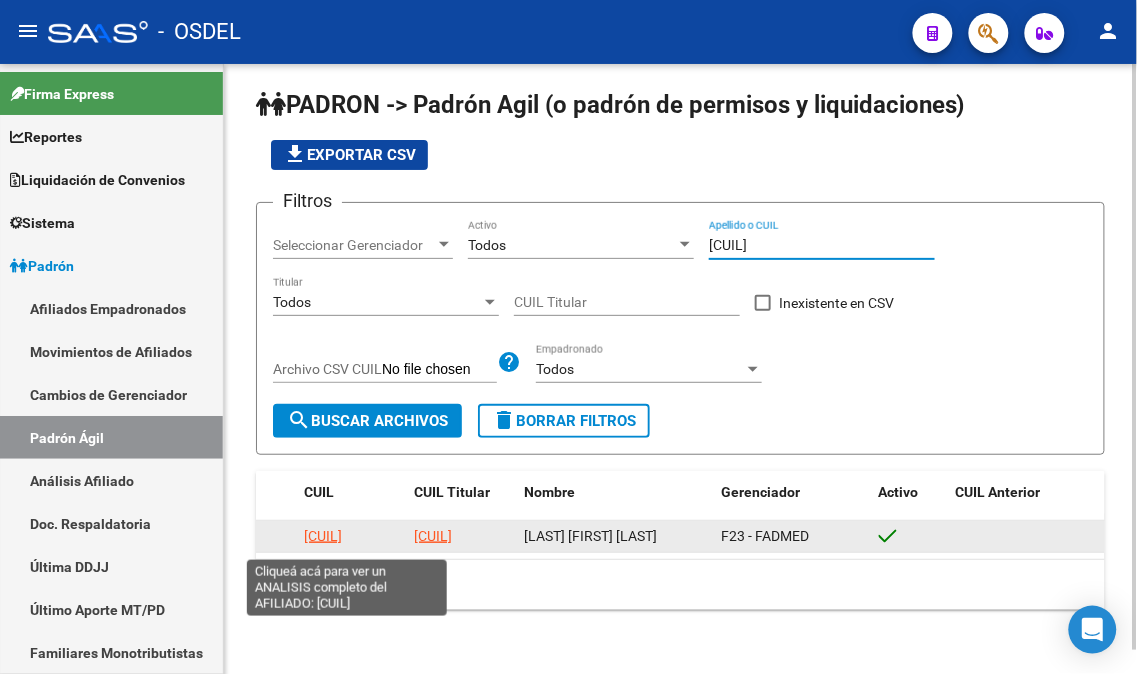 click on "[CUIL]" 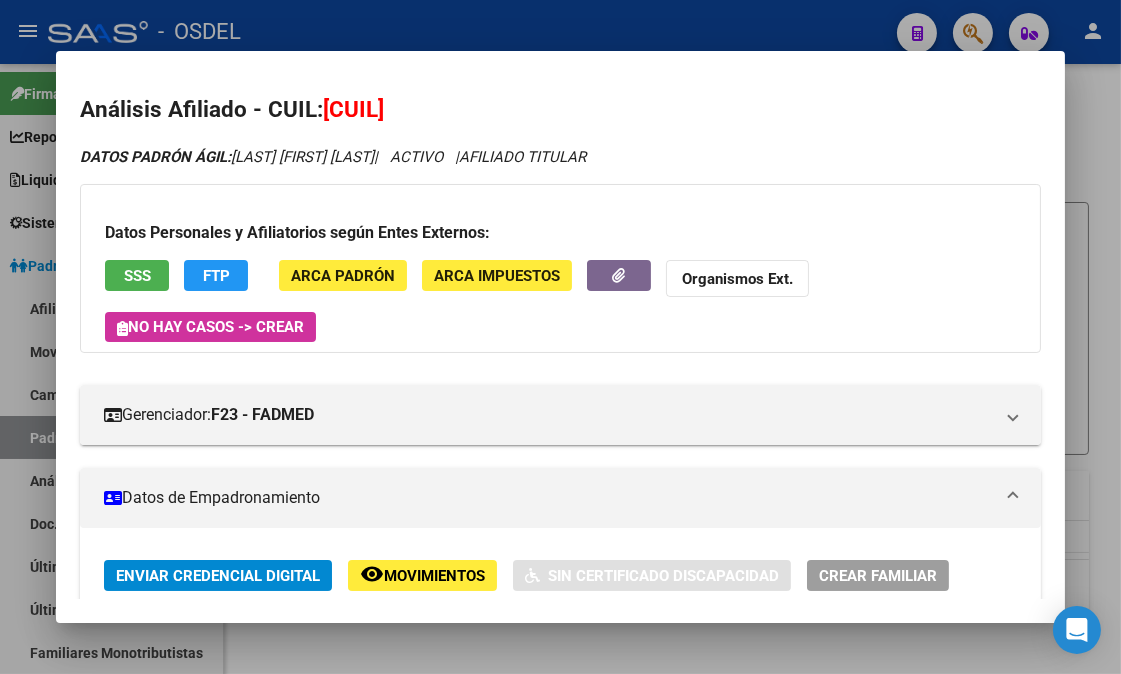 click on "SSS" at bounding box center [137, 276] 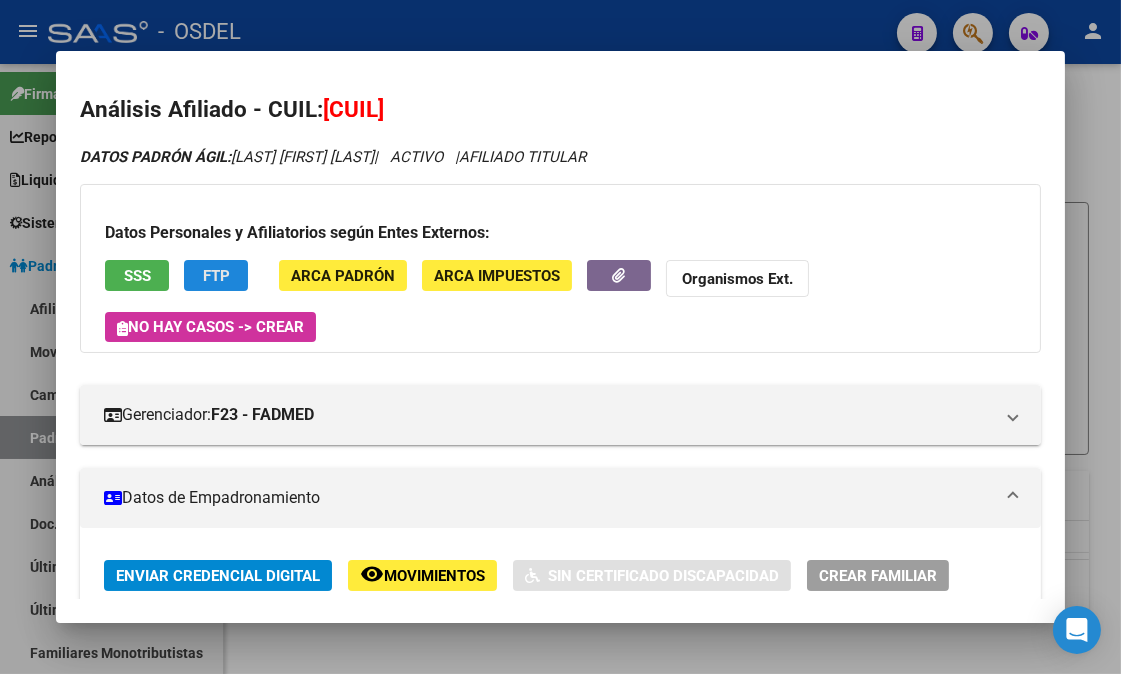 click on "FTP" 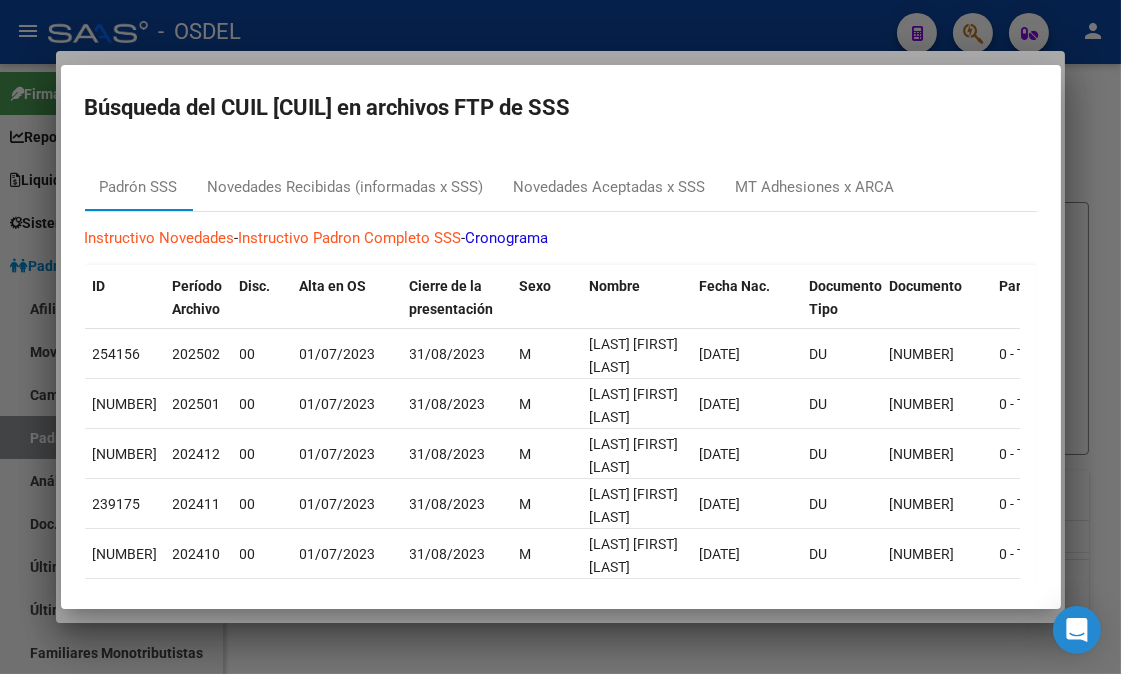 click at bounding box center [560, 337] 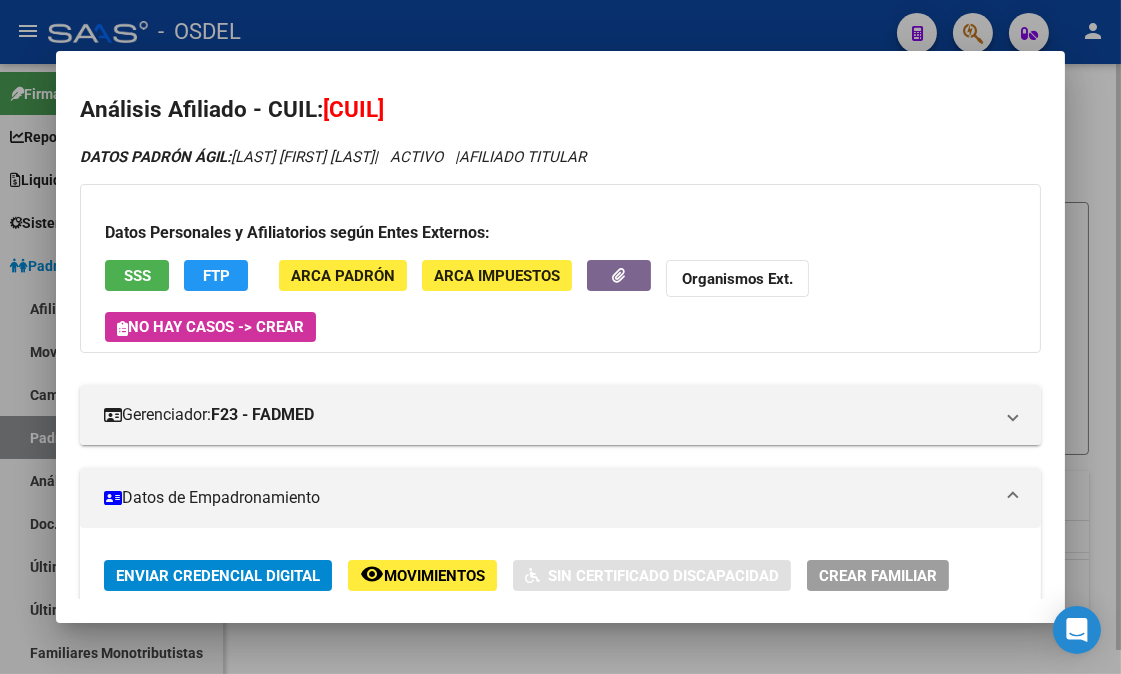 click at bounding box center [560, 337] 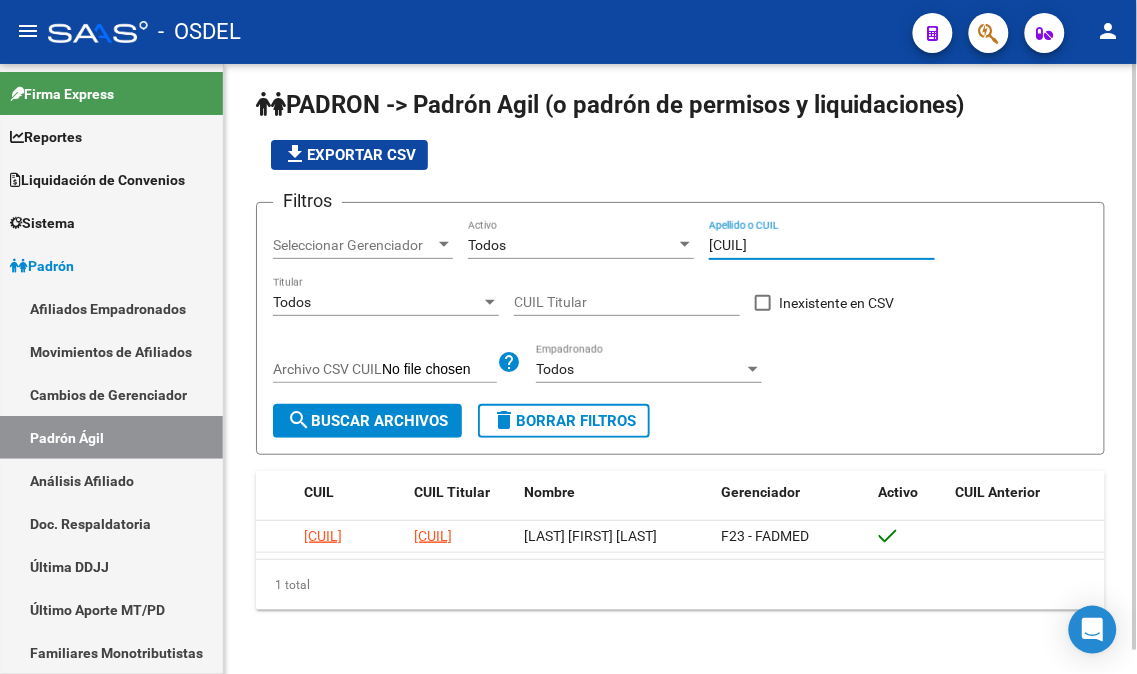 drag, startPoint x: 802, startPoint y: 236, endPoint x: 674, endPoint y: 237, distance: 128.0039 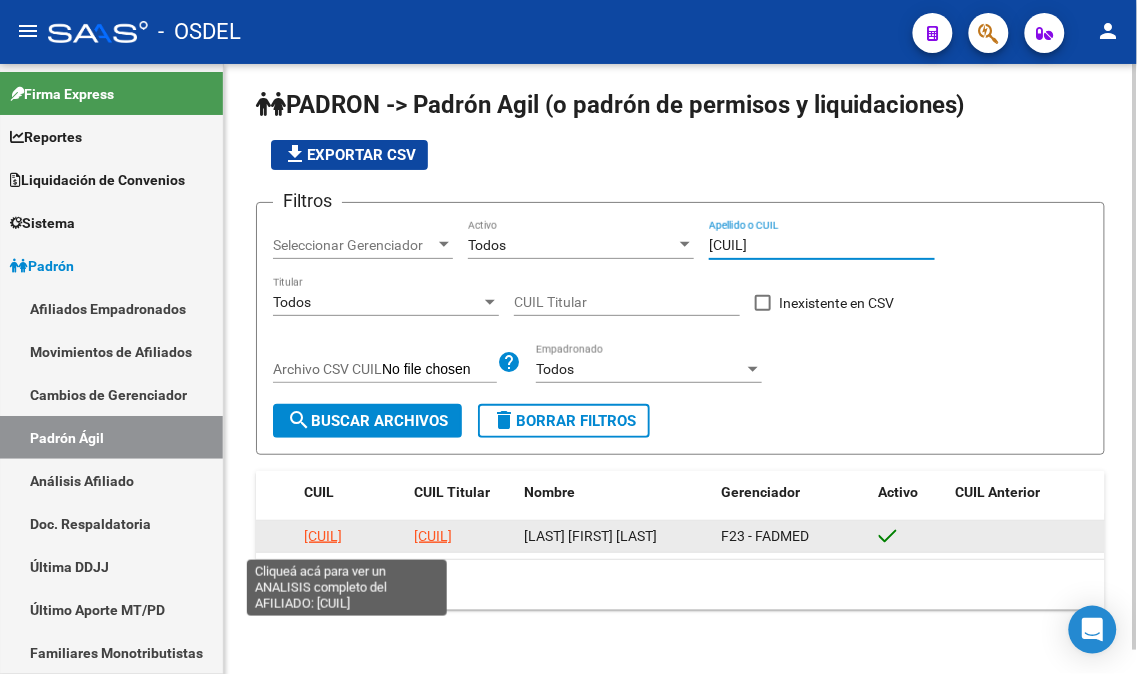 type on "[CUIL]" 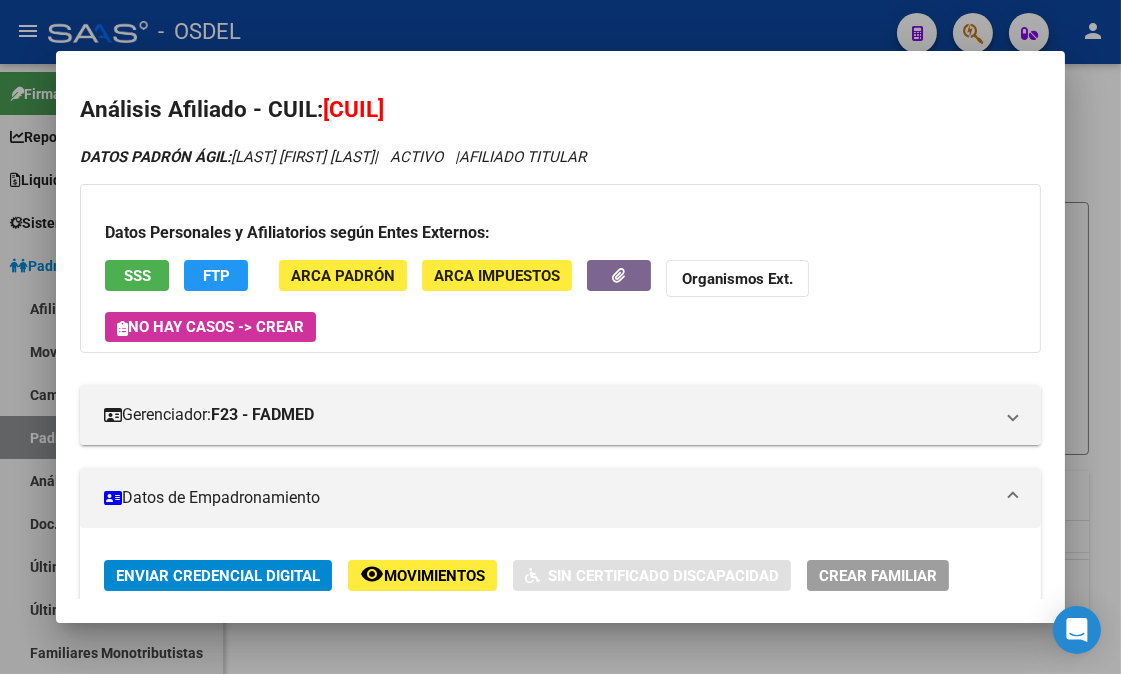 click on "SSS" at bounding box center [137, 275] 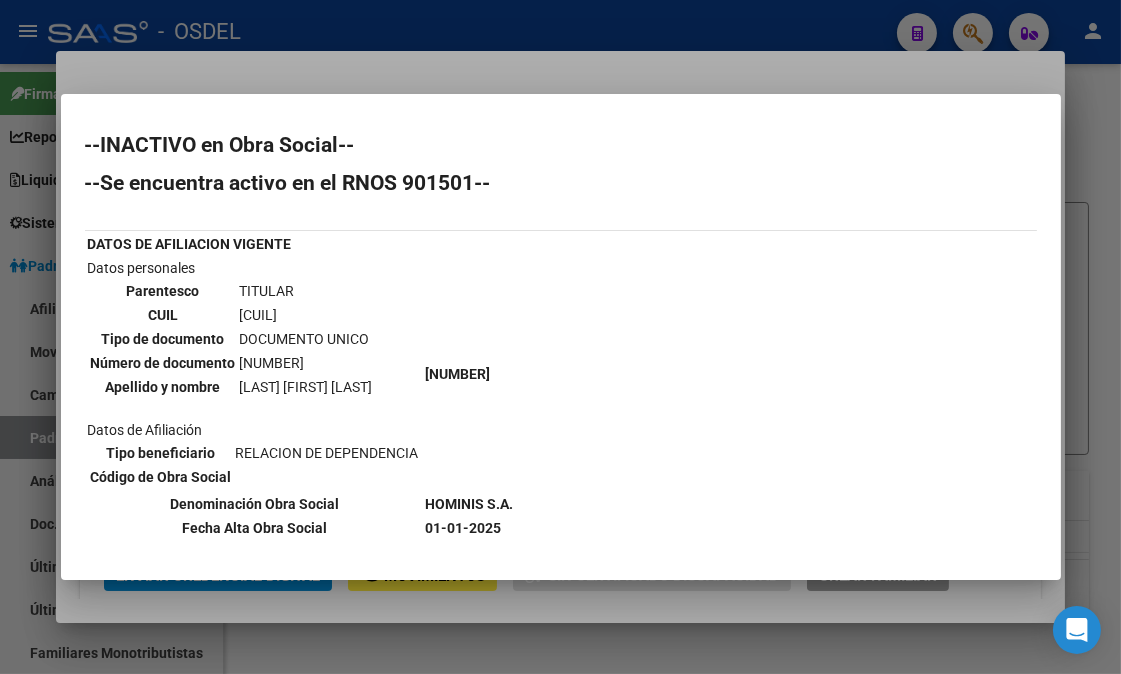 click at bounding box center [560, 337] 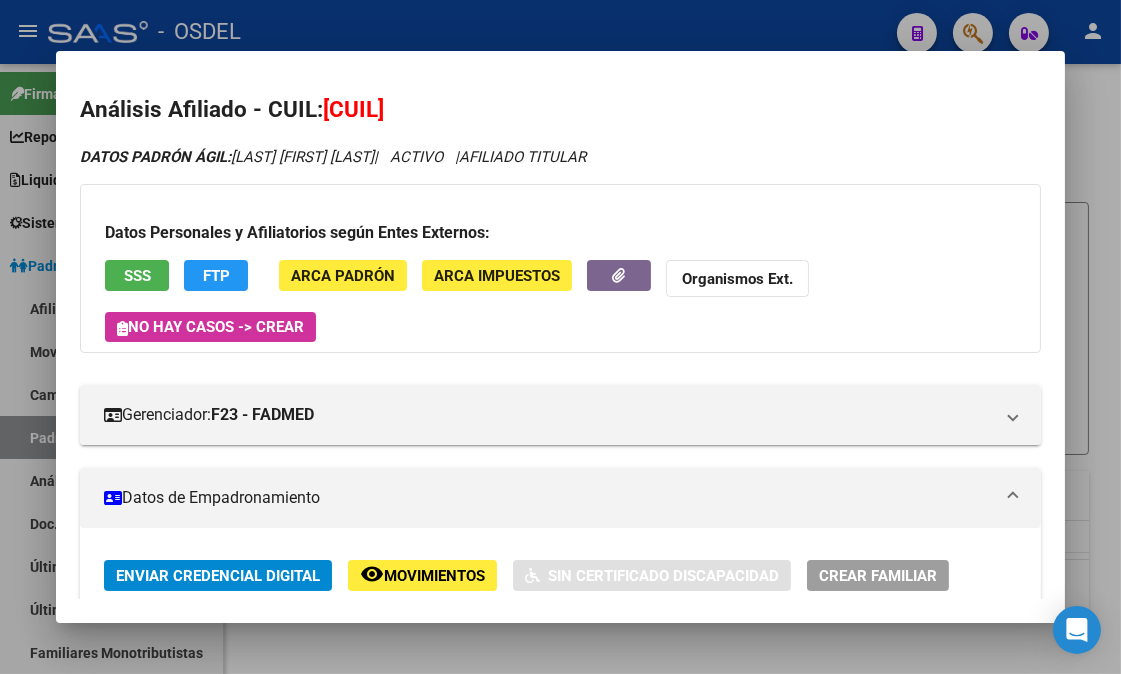 click on "FTP" 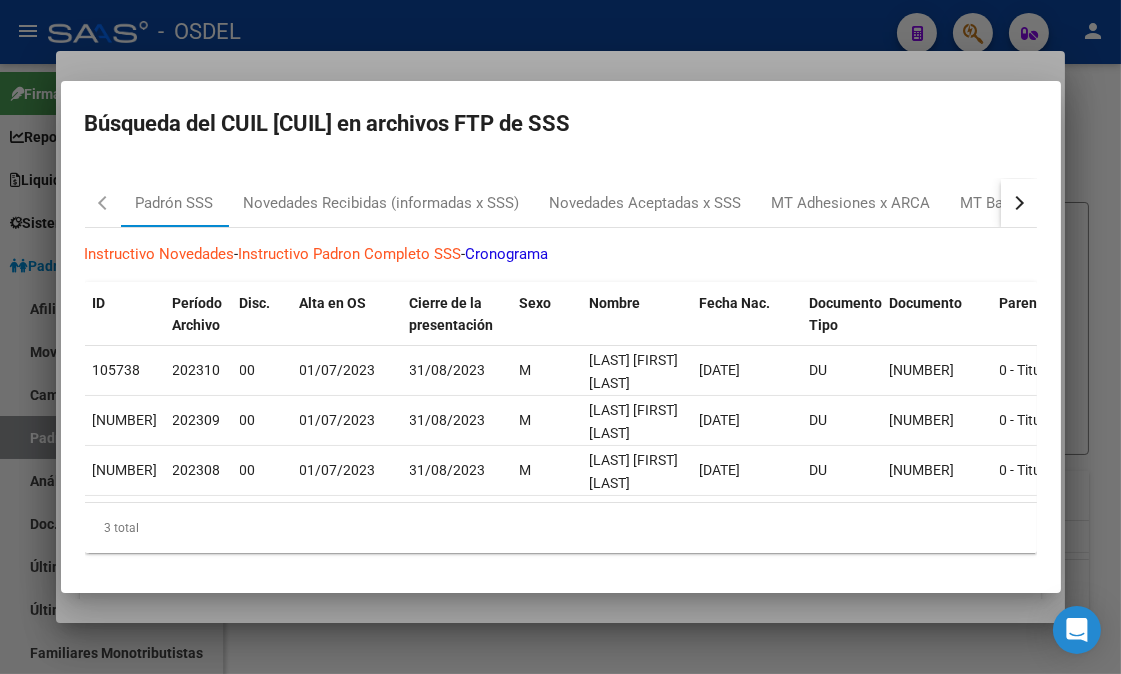 type 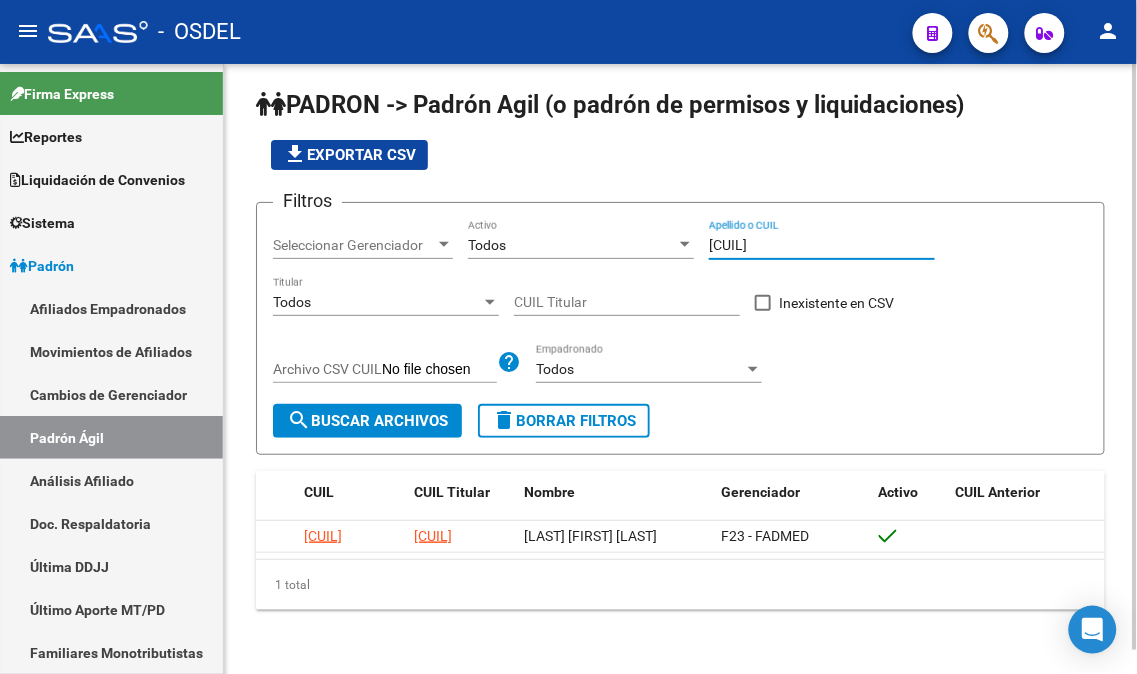 drag, startPoint x: 731, startPoint y: 253, endPoint x: 664, endPoint y: 250, distance: 67.06713 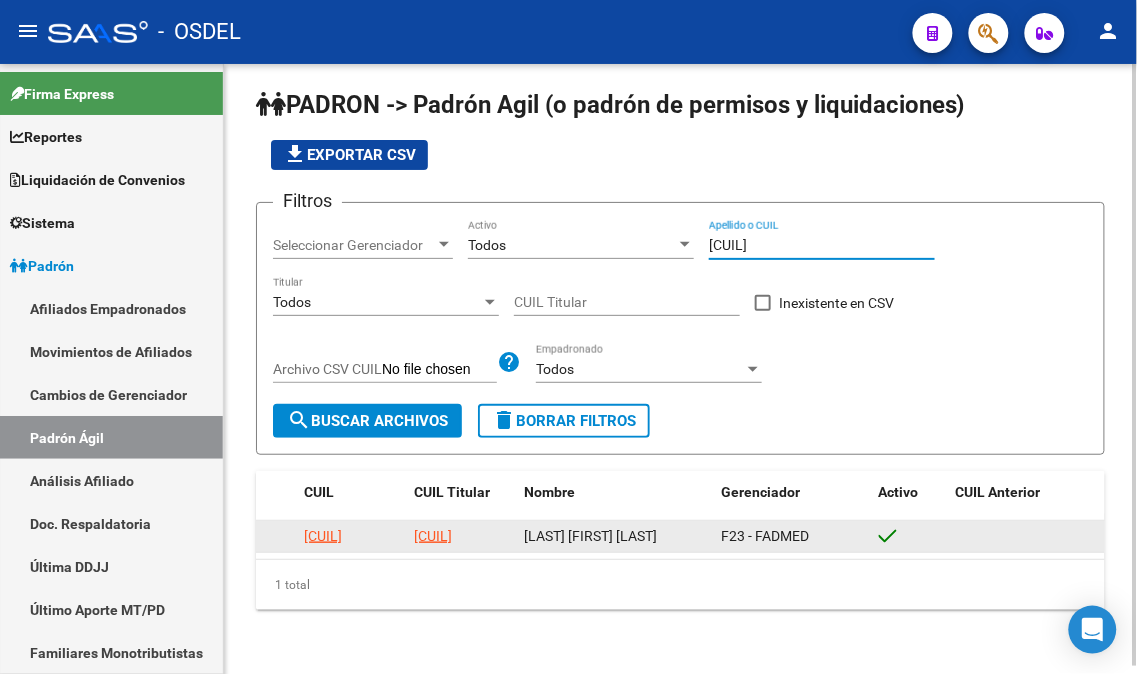 type on "[CUIL]" 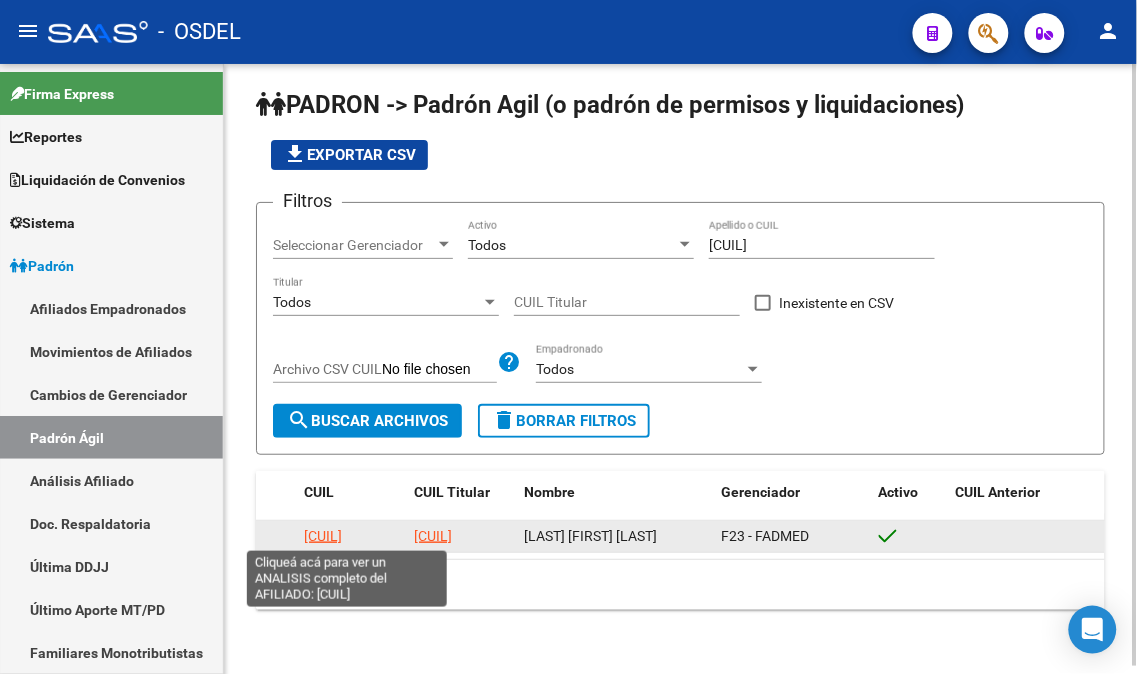 click on "[CUIL]" 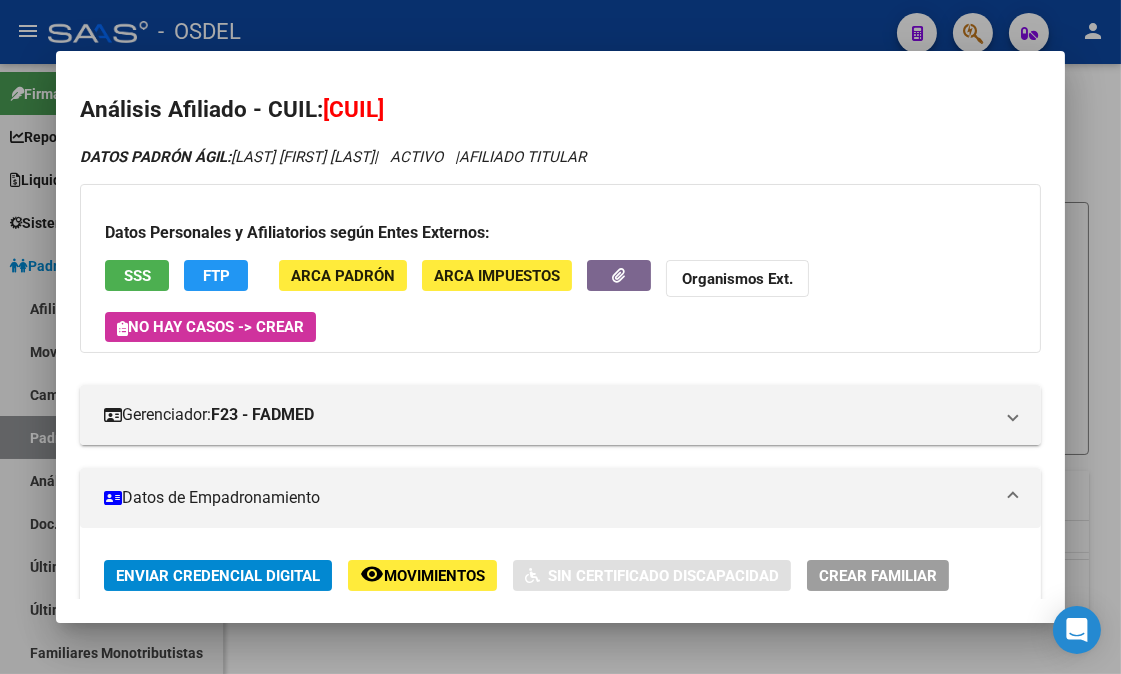 click on "SSS" at bounding box center [137, 275] 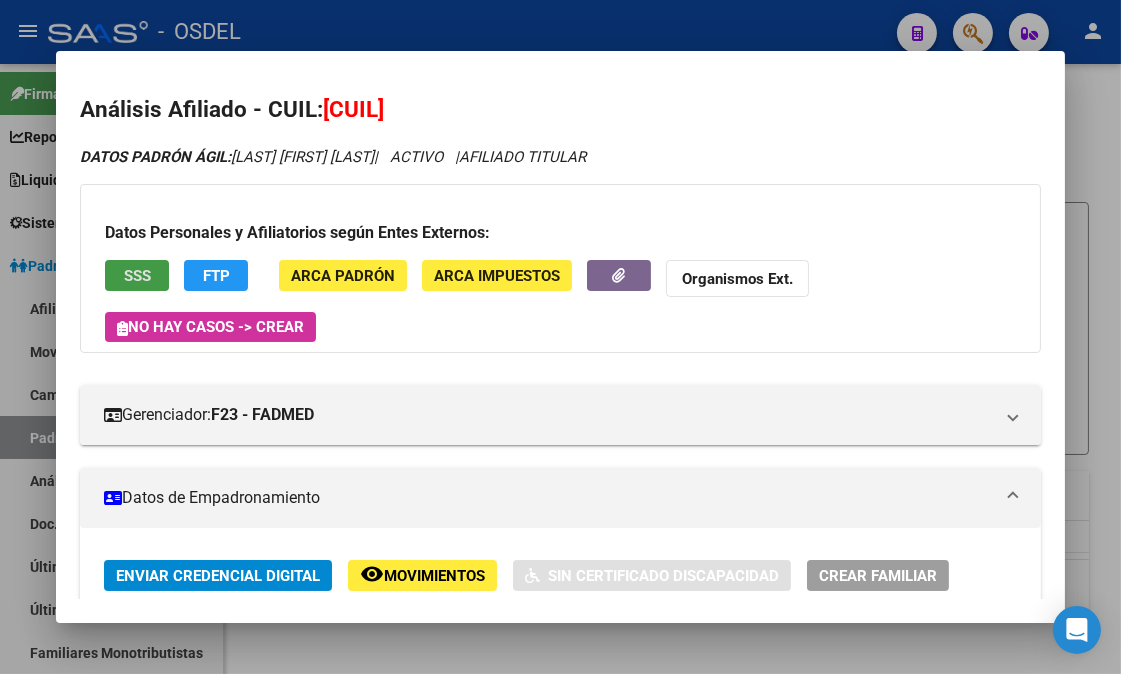 click on "FTP" 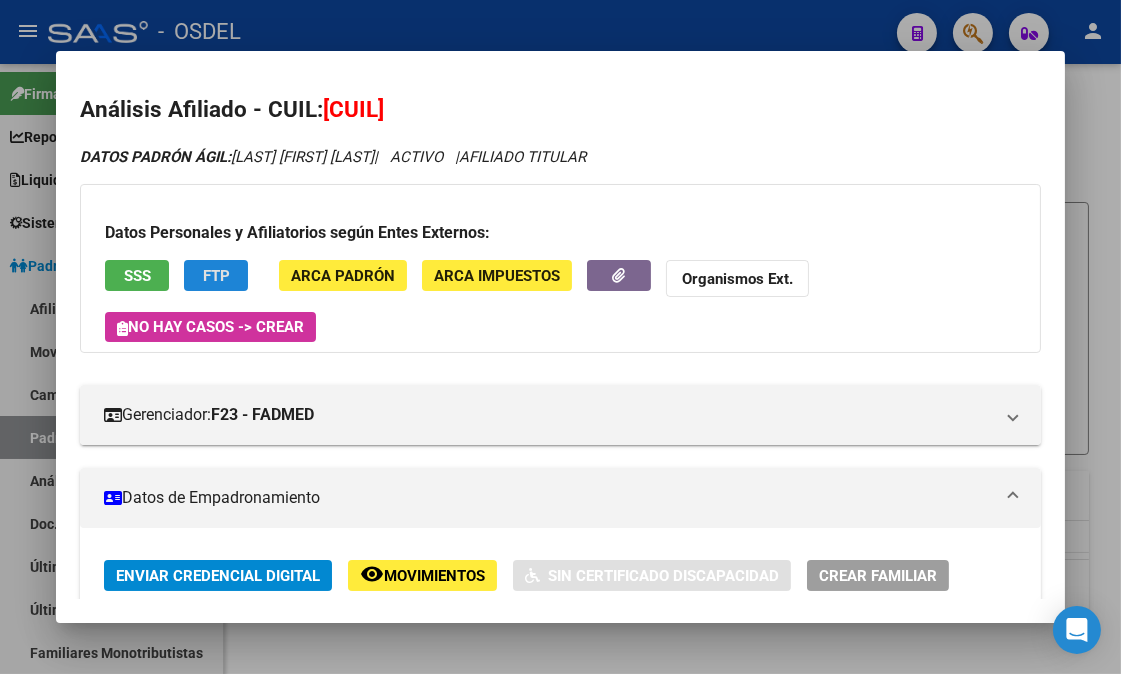 click on "SSS" at bounding box center [137, 275] 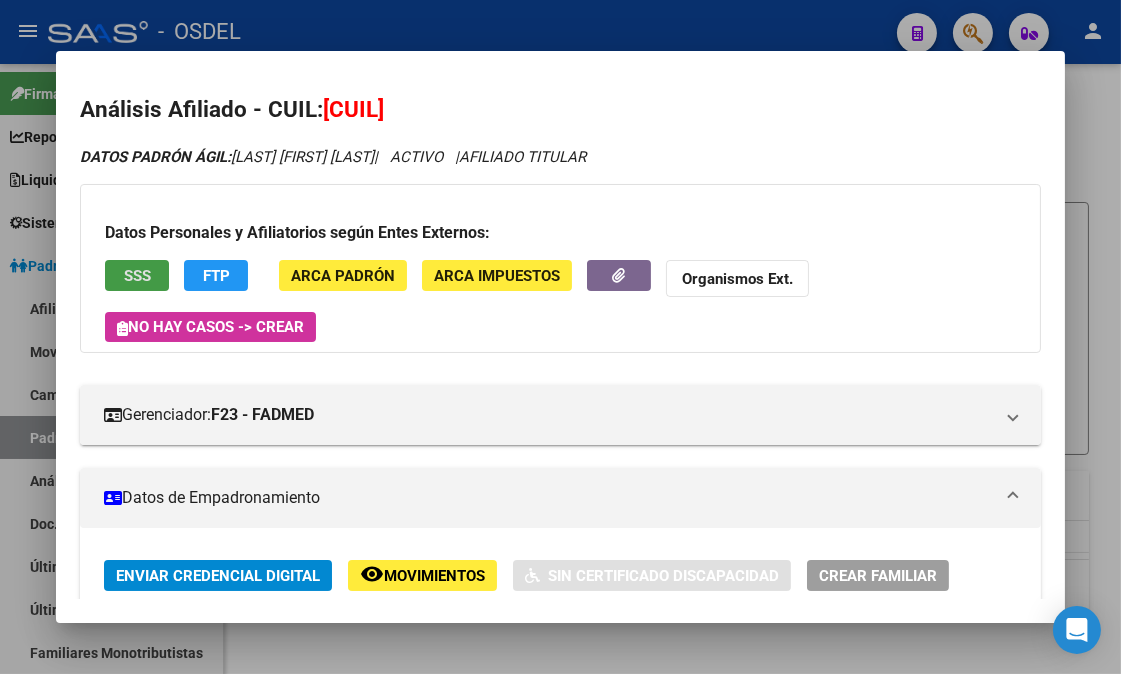 type 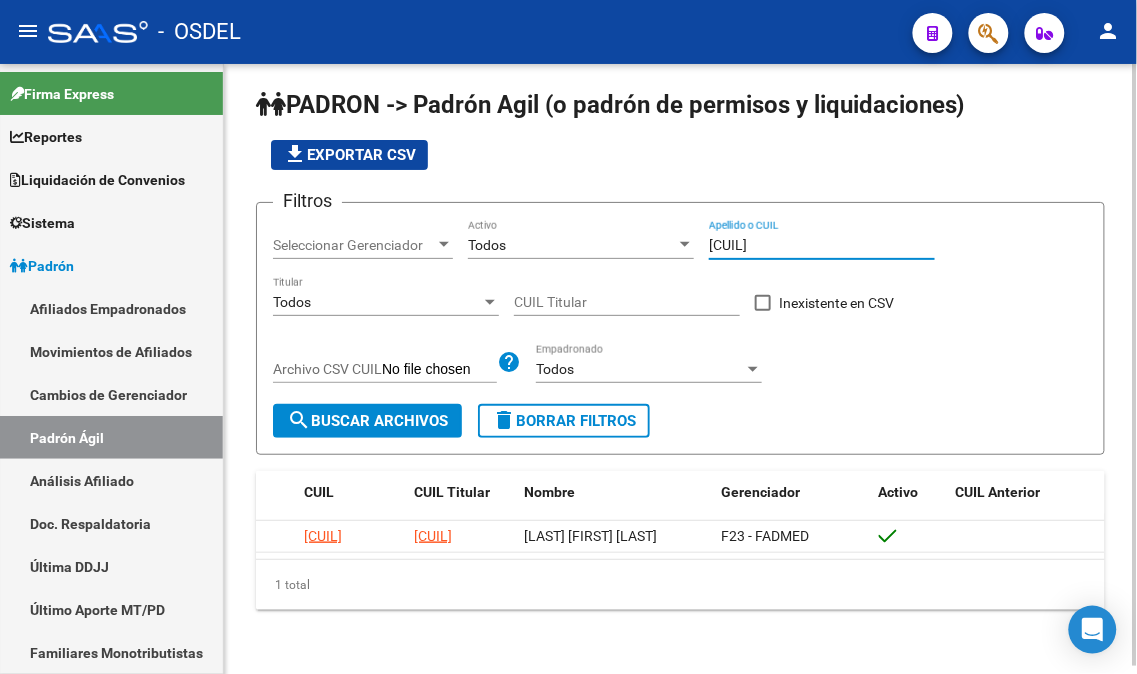 drag, startPoint x: 800, startPoint y: 237, endPoint x: 678, endPoint y: 244, distance: 122.20065 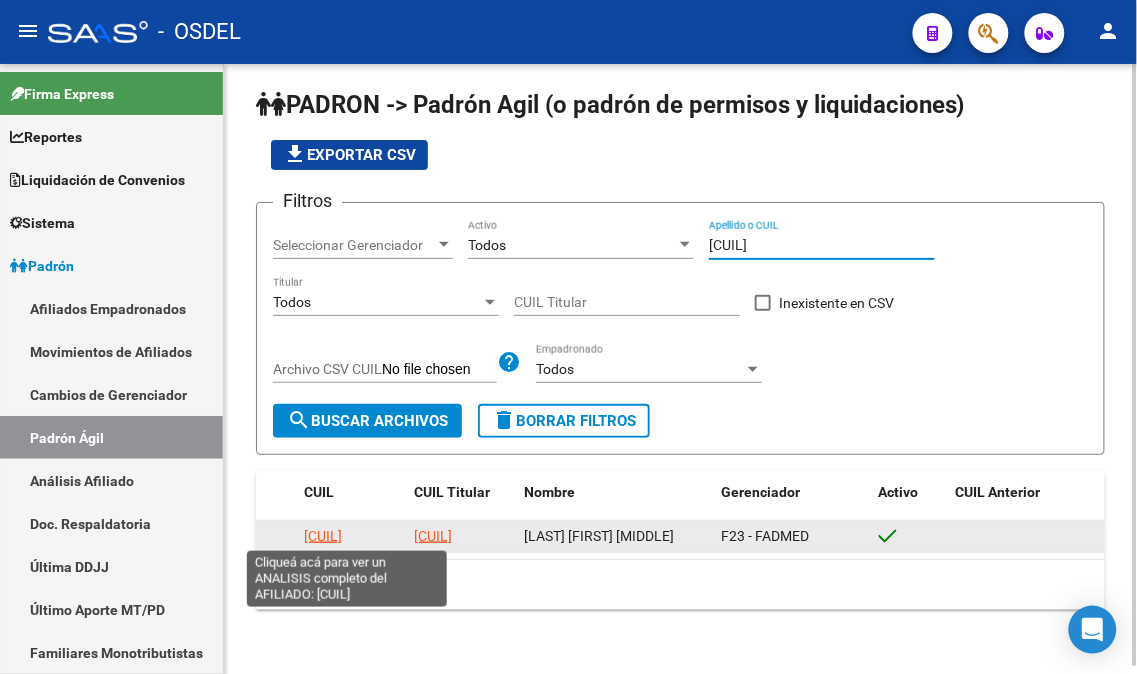 type on "[CUIL]" 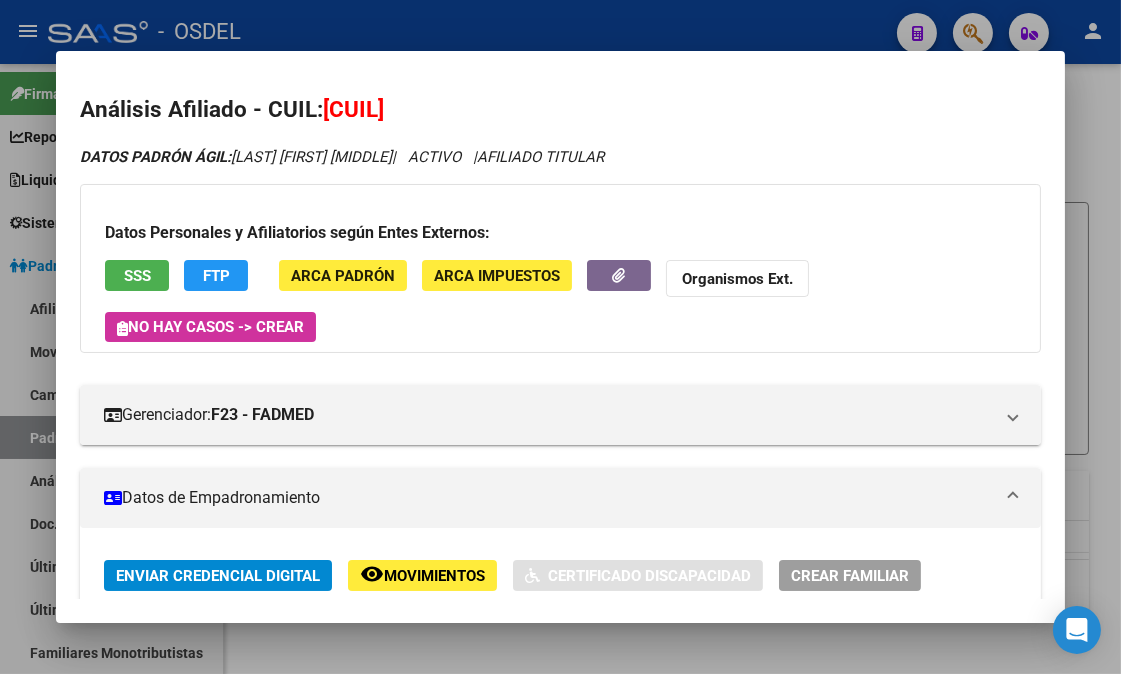 click on "SSS" at bounding box center [137, 276] 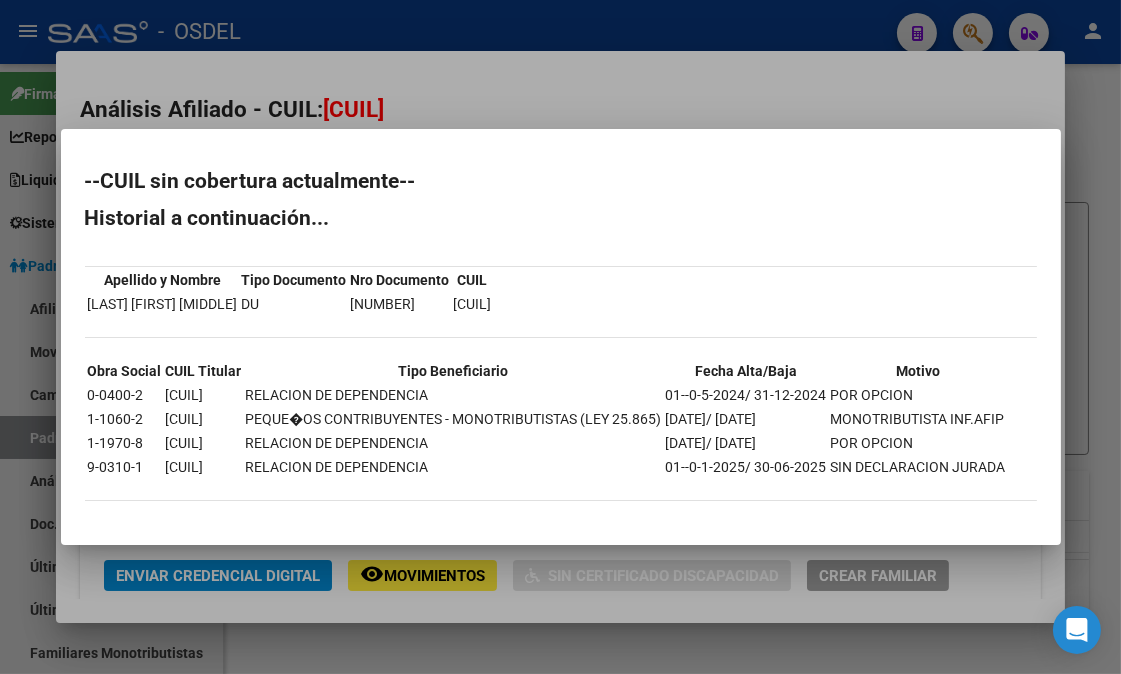 type 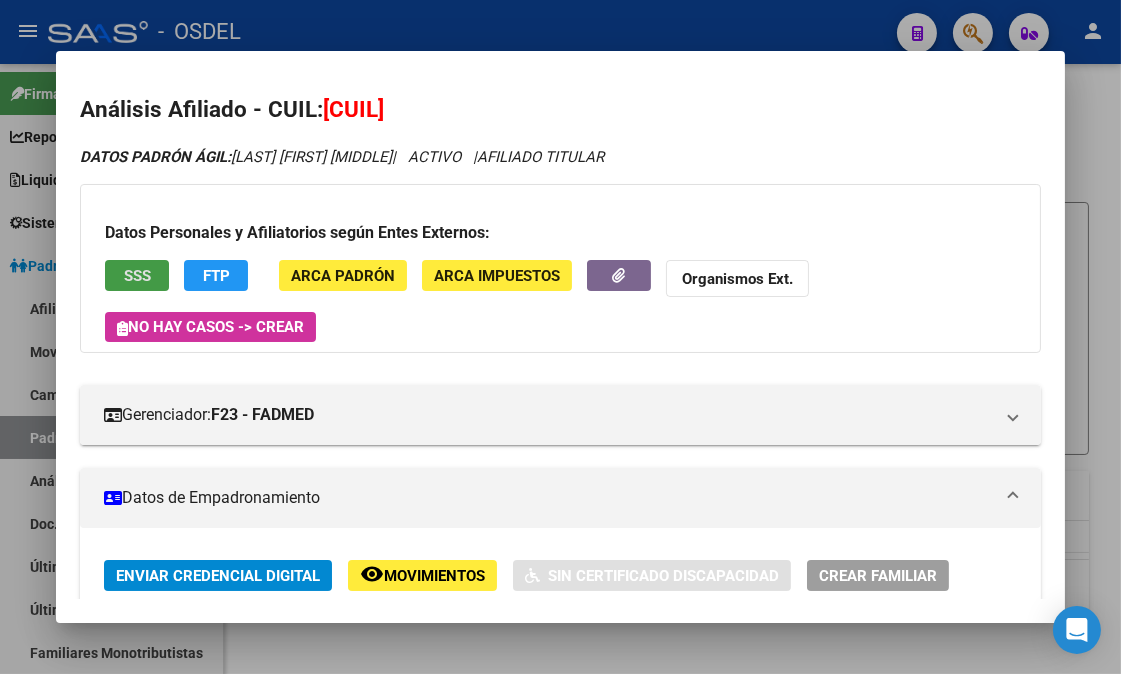 click on "FTP" 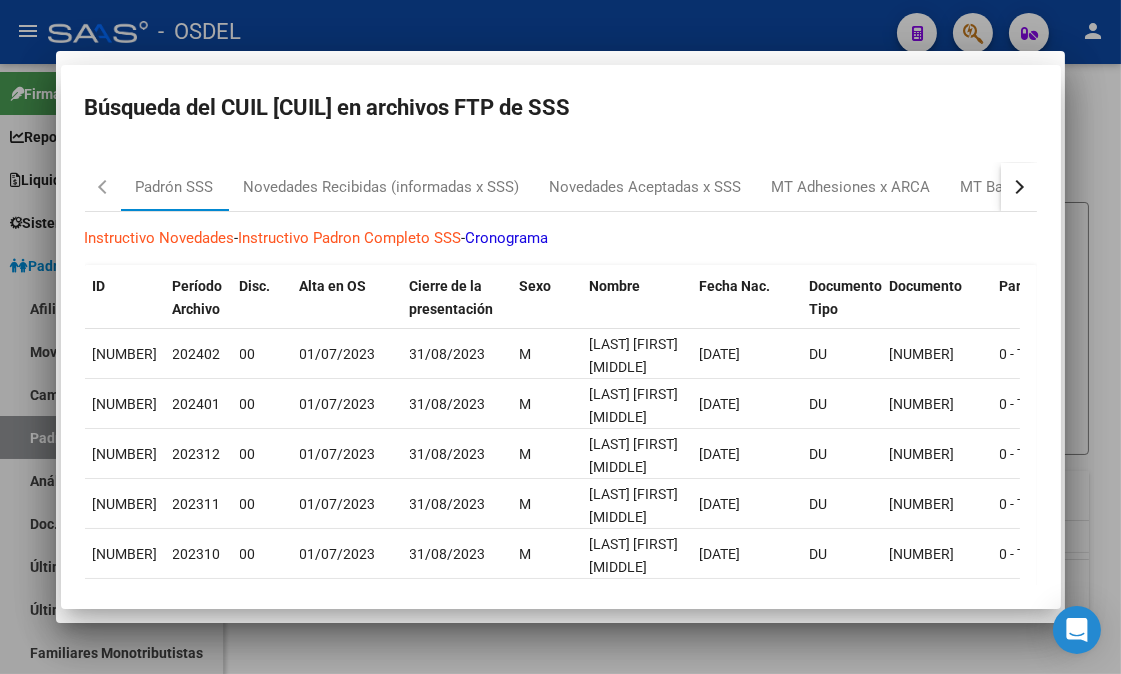 type 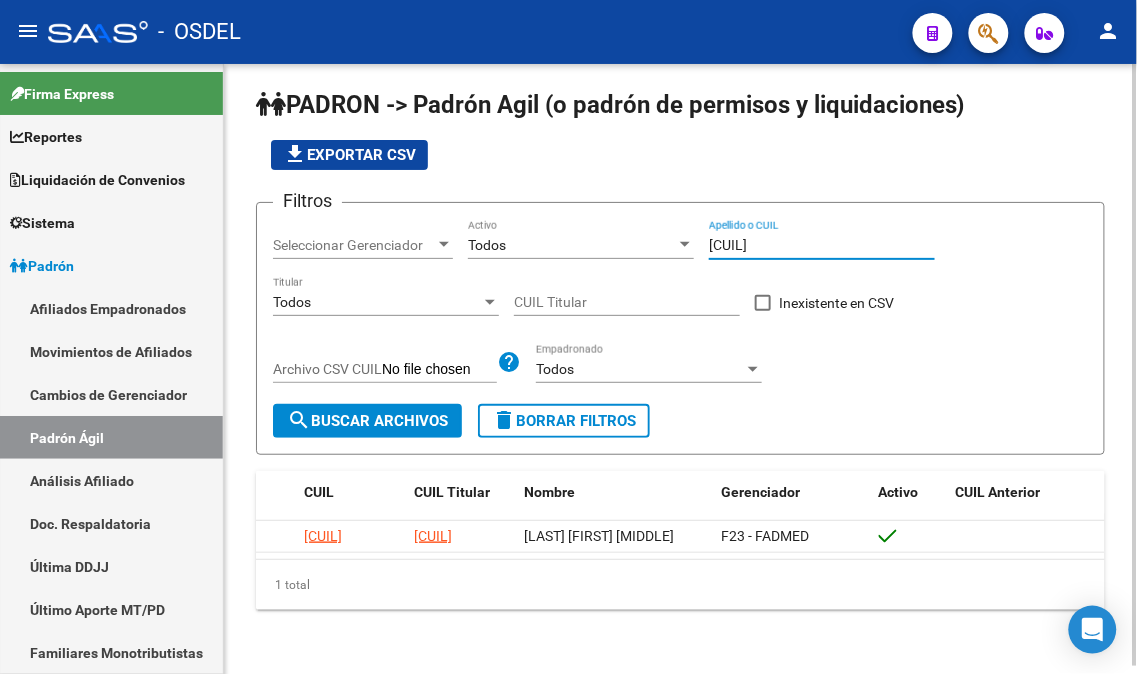 drag, startPoint x: 664, startPoint y: 231, endPoint x: 651, endPoint y: 230, distance: 13.038404 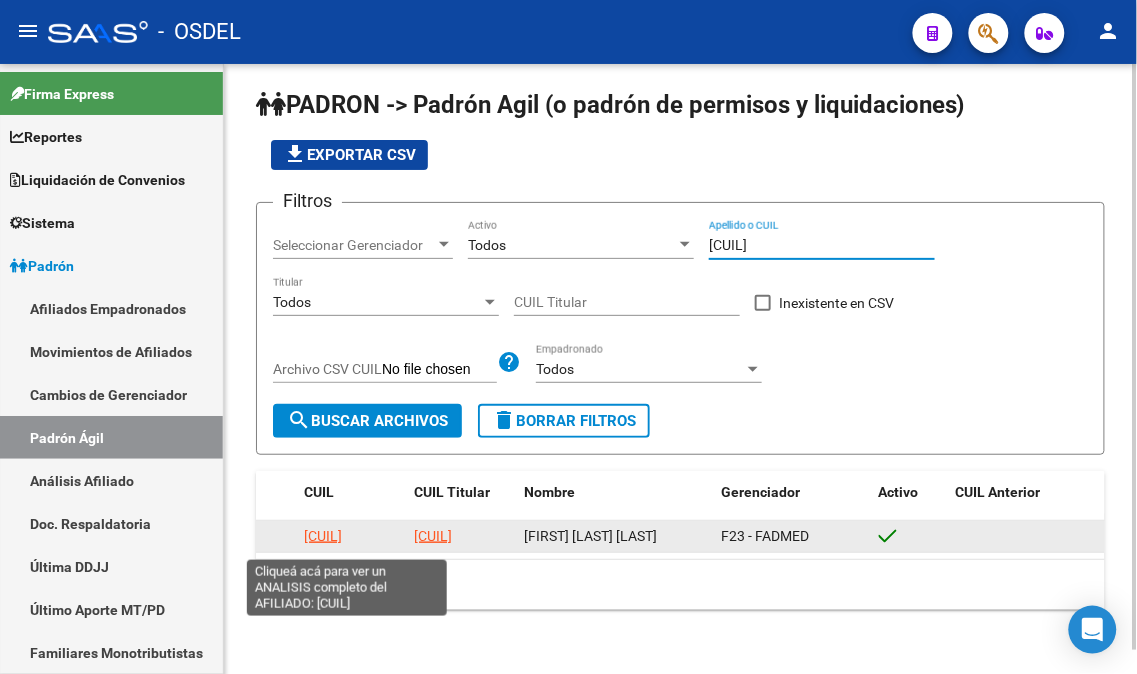 type on "[CUIL]" 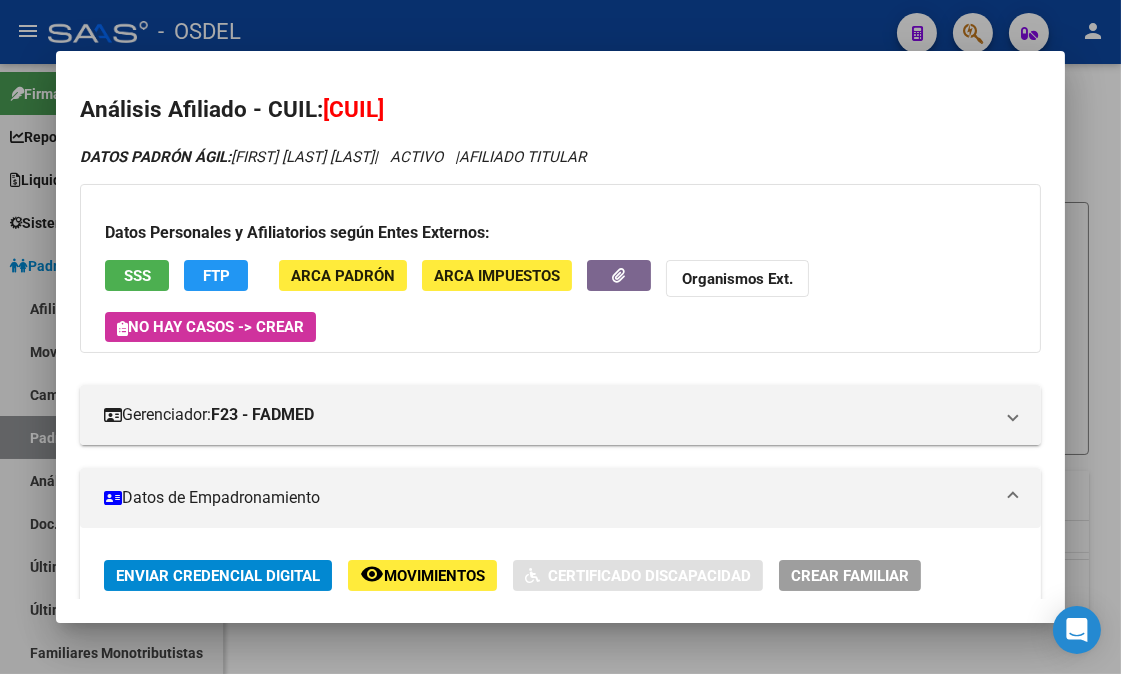 click on "SSS" at bounding box center (137, 275) 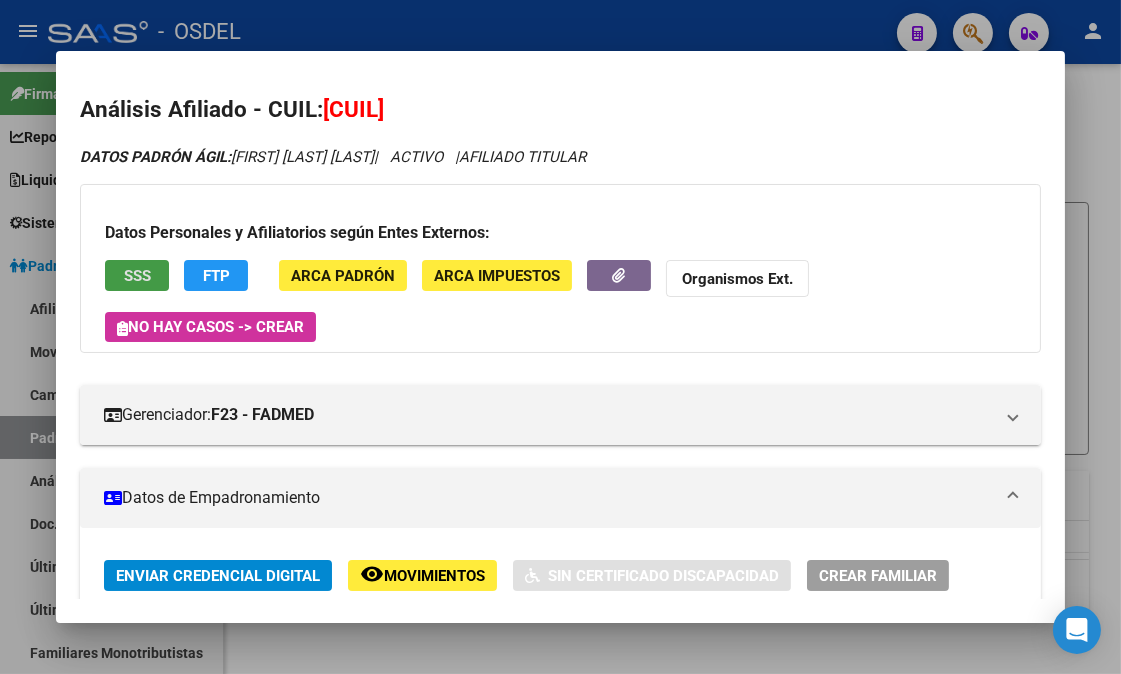 click on "FTP" 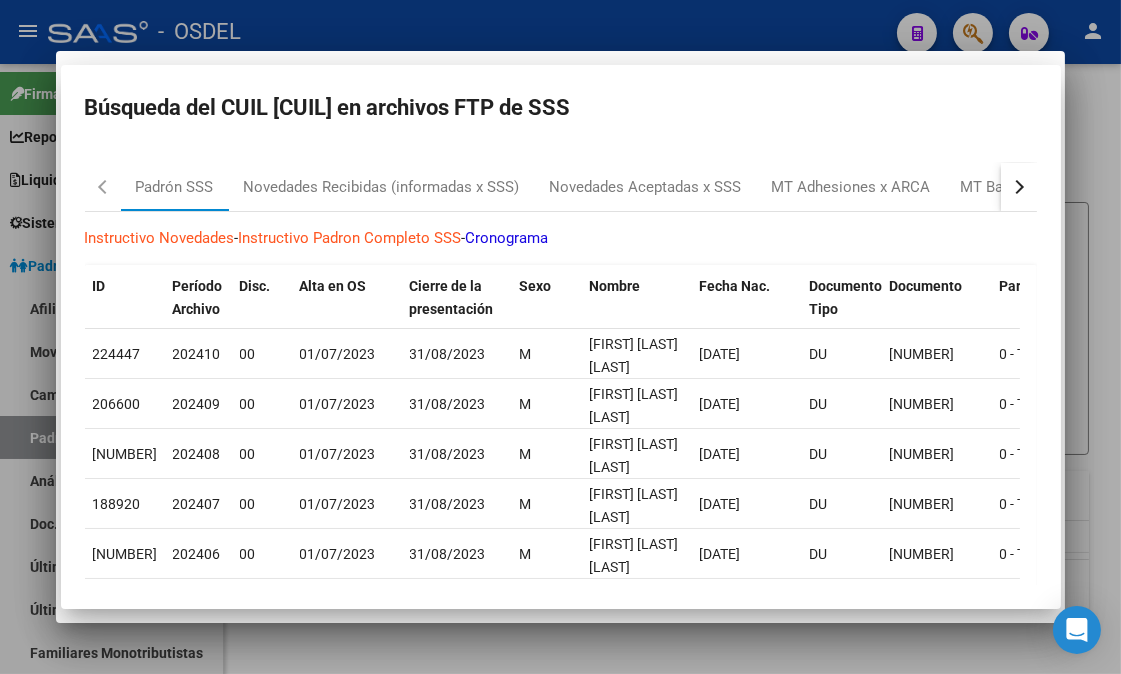 type 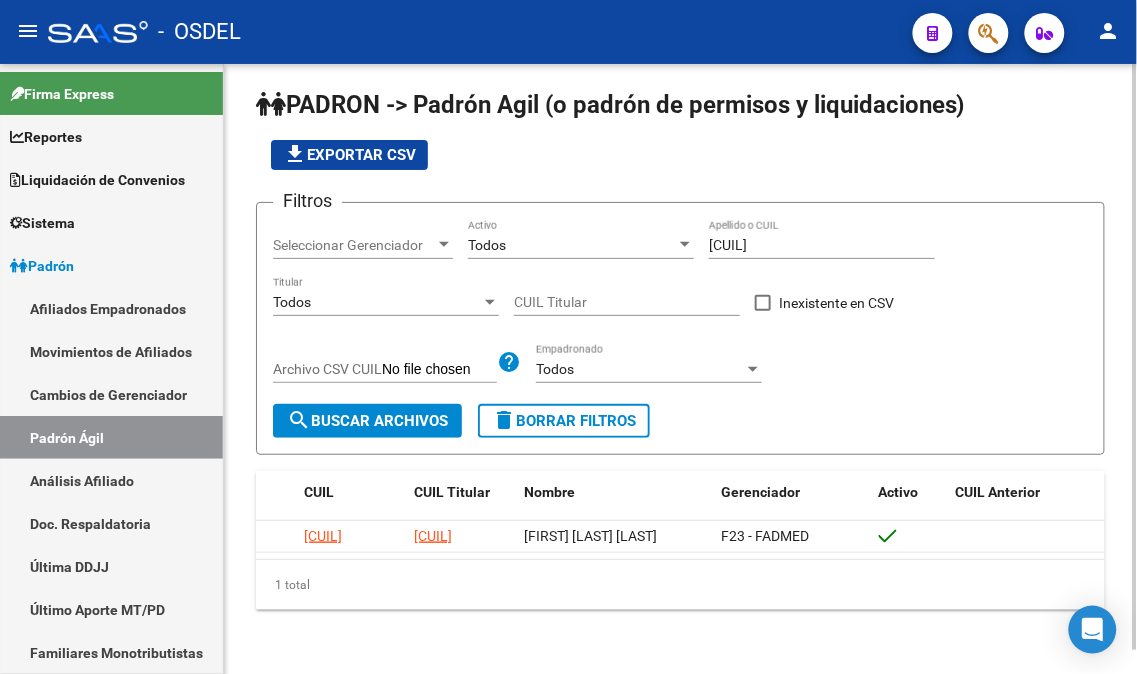 drag, startPoint x: 806, startPoint y: 235, endPoint x: 740, endPoint y: 244, distance: 66.61081 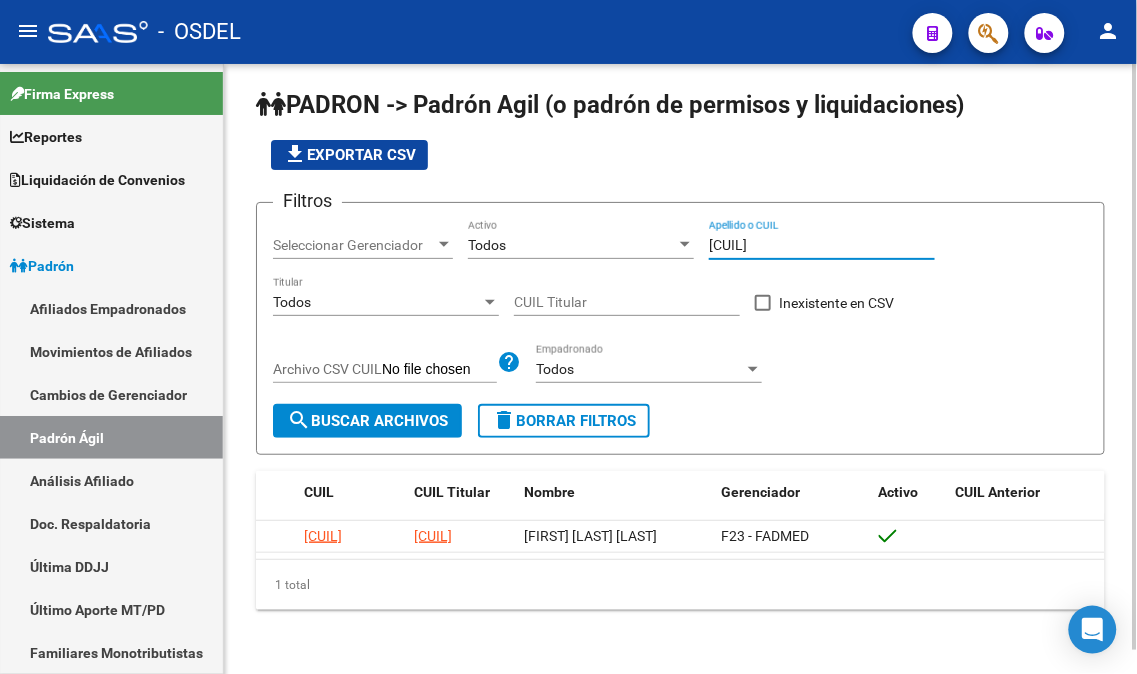drag, startPoint x: 800, startPoint y: 243, endPoint x: 644, endPoint y: 246, distance: 156.02884 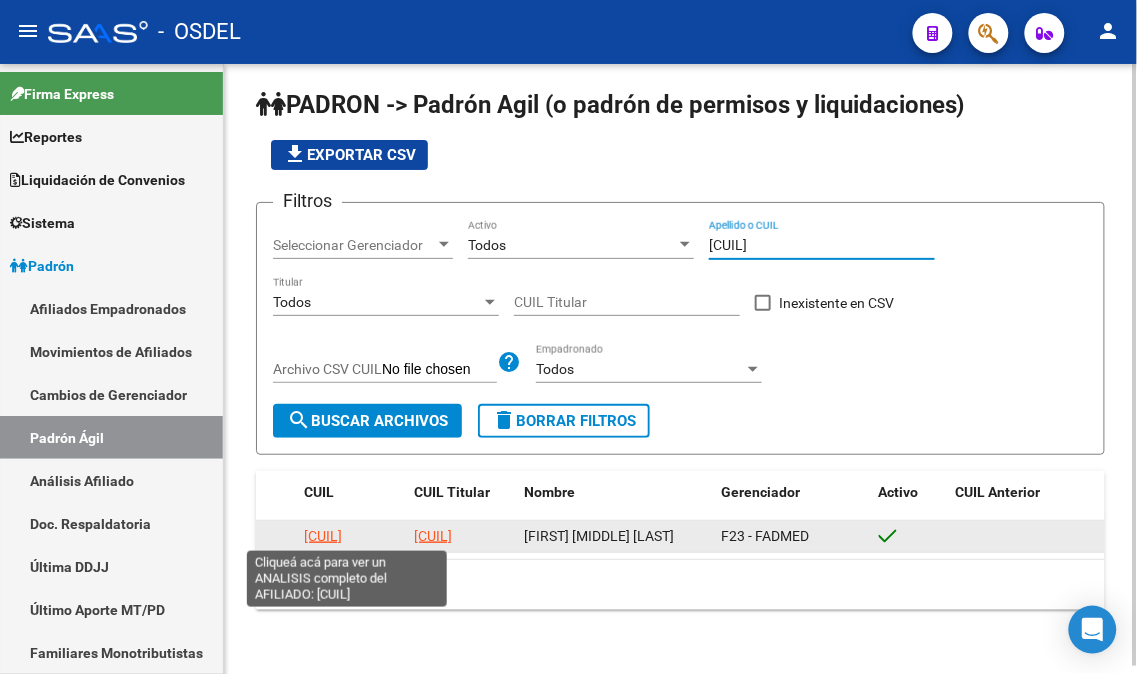 type on "[CUIL]" 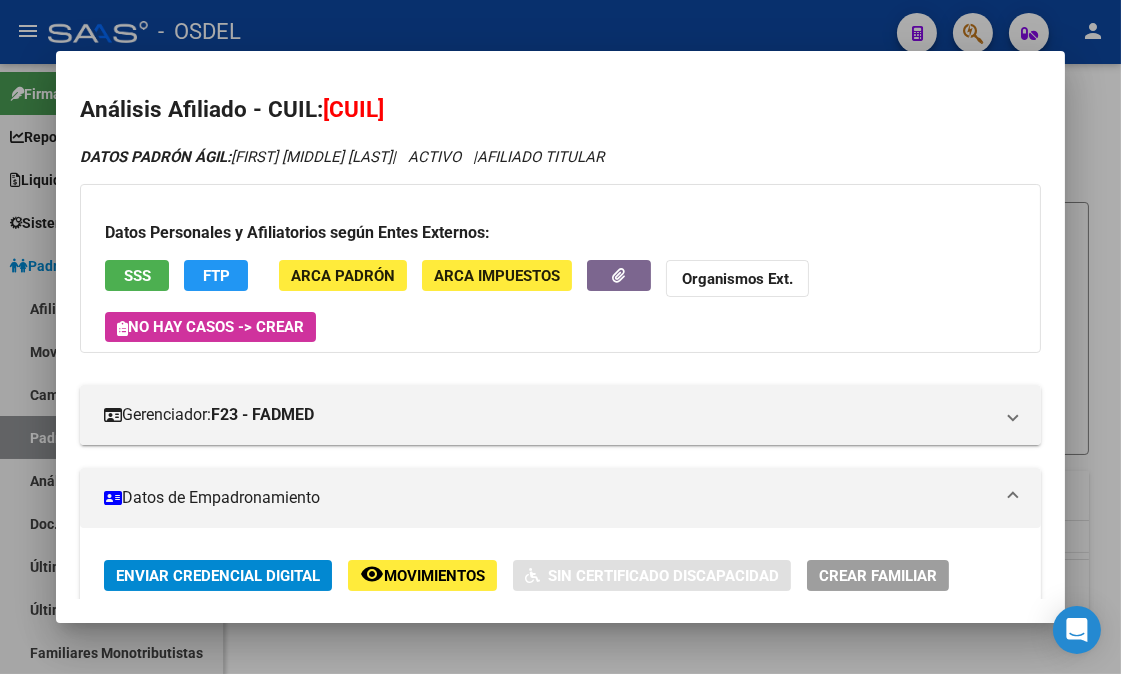 click on "Datos Personales y Afiliatorios según Entes Externos: SSS FTP ARCA Padrón ARCA Impuestos Organismos Ext.   No hay casos -> Crear" at bounding box center (560, 268) 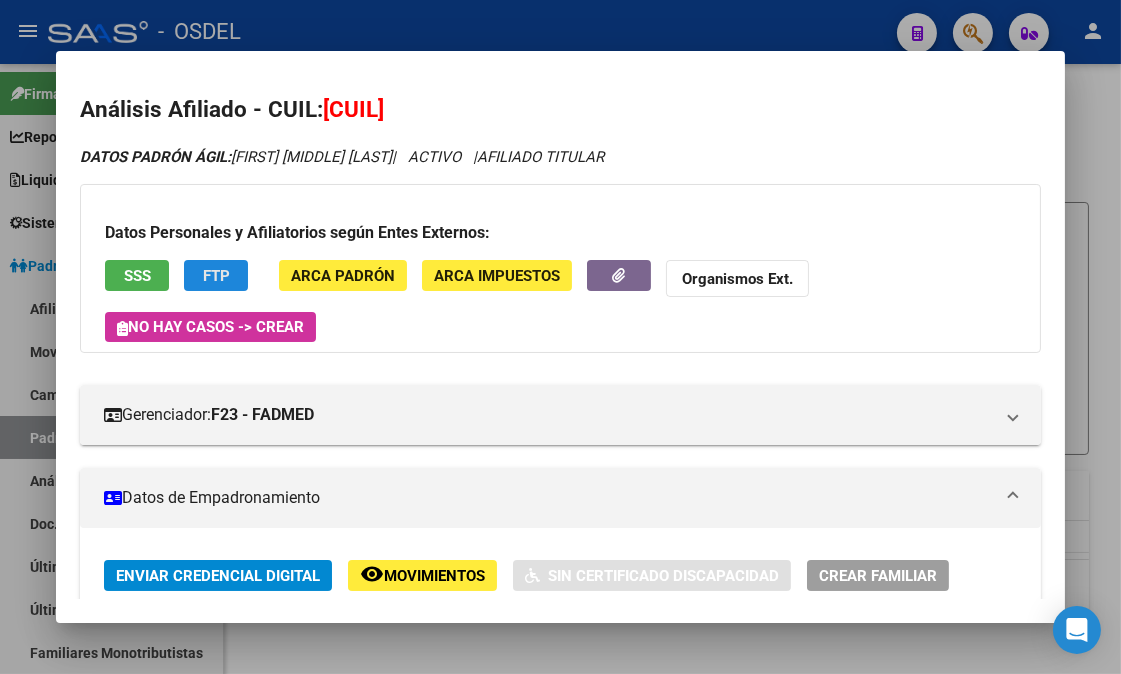 click on "FTP" 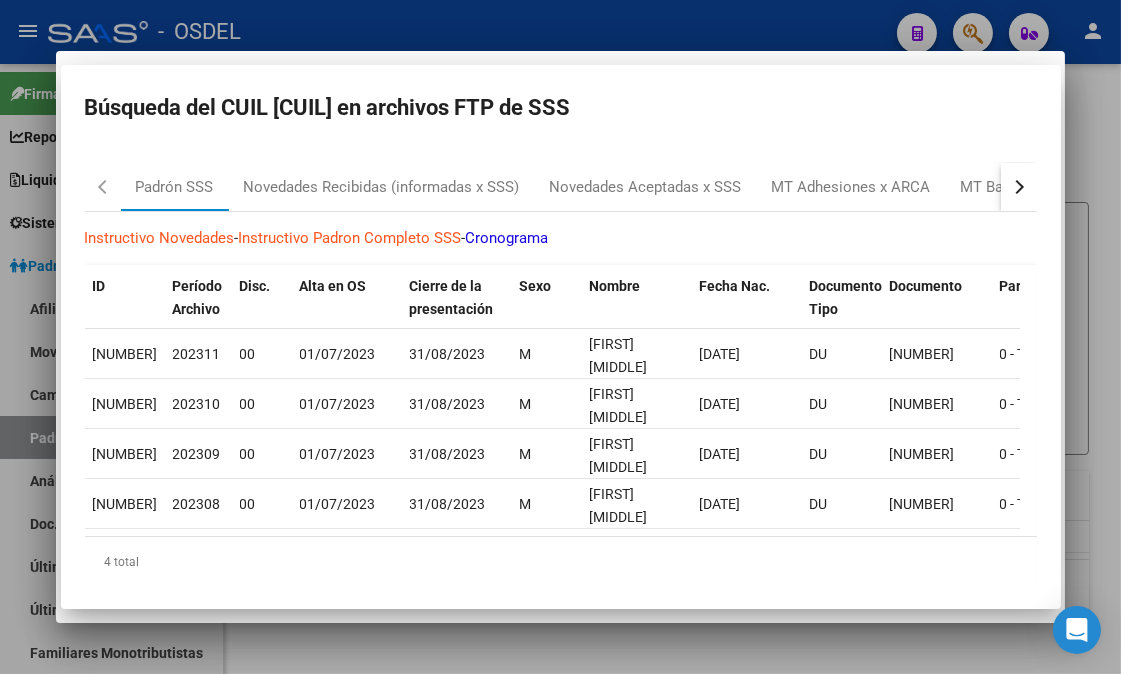 type 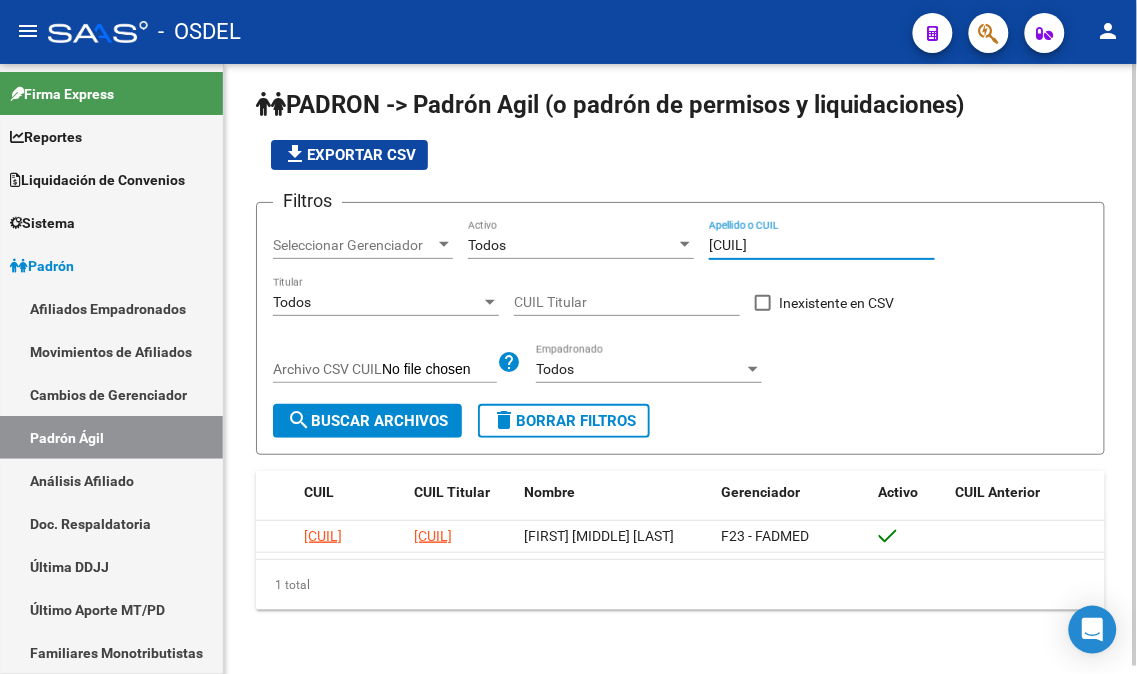 drag, startPoint x: 784, startPoint y: 248, endPoint x: 644, endPoint y: 231, distance: 141.02837 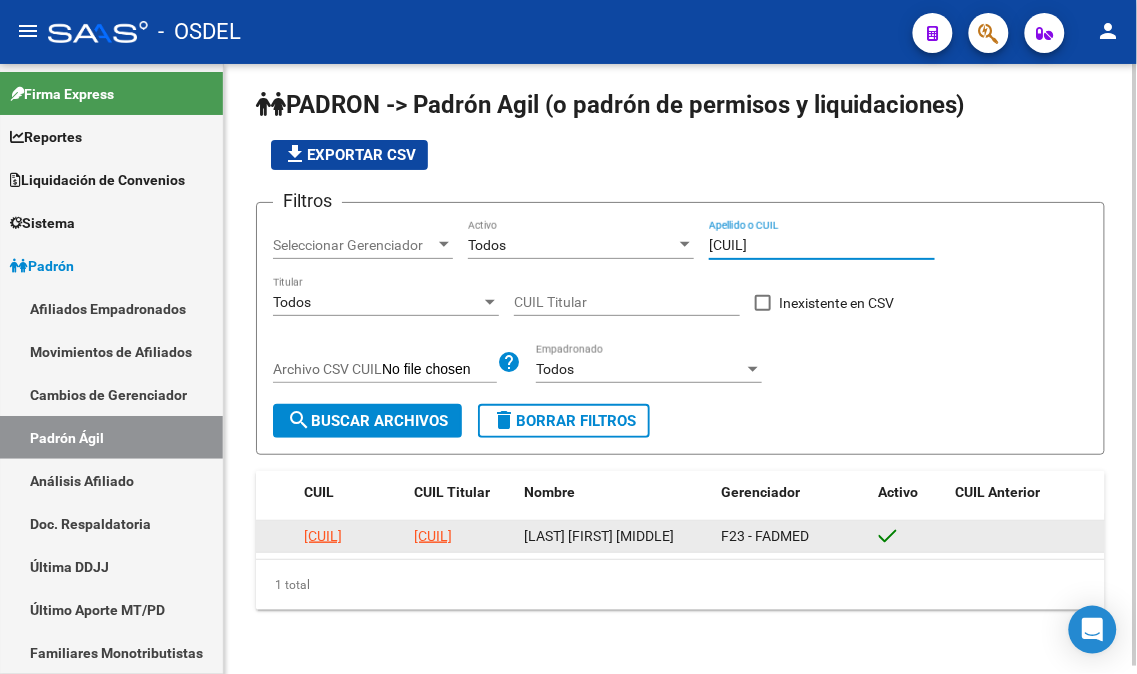 type on "[CUIL]" 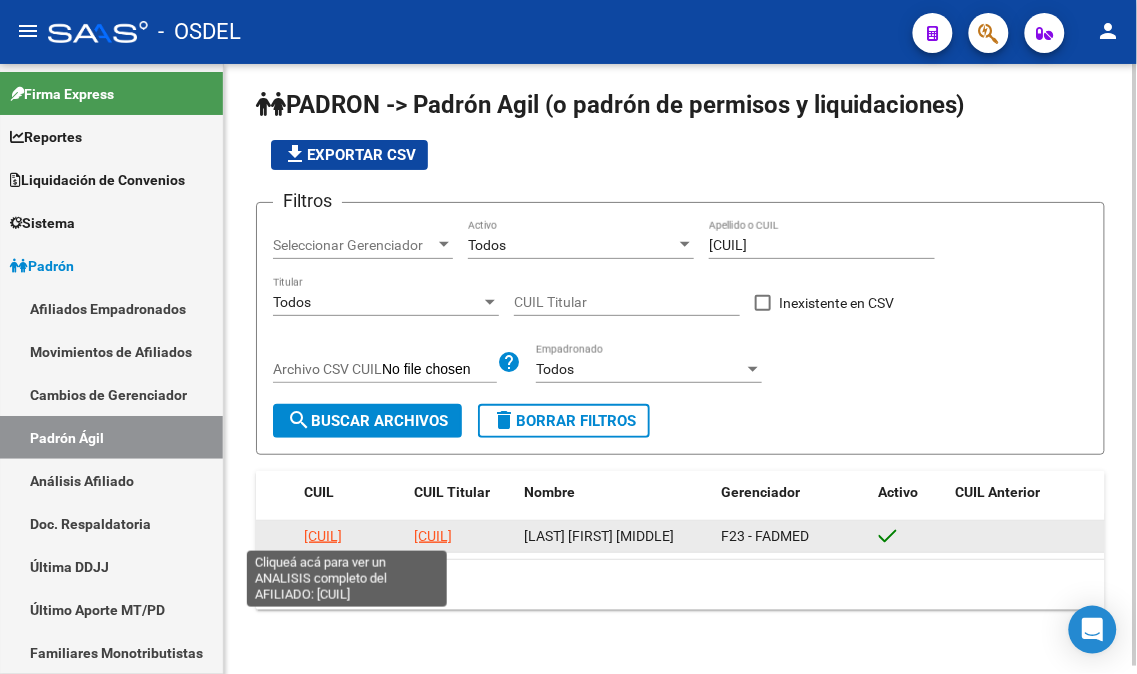 click on "[CUIL]" 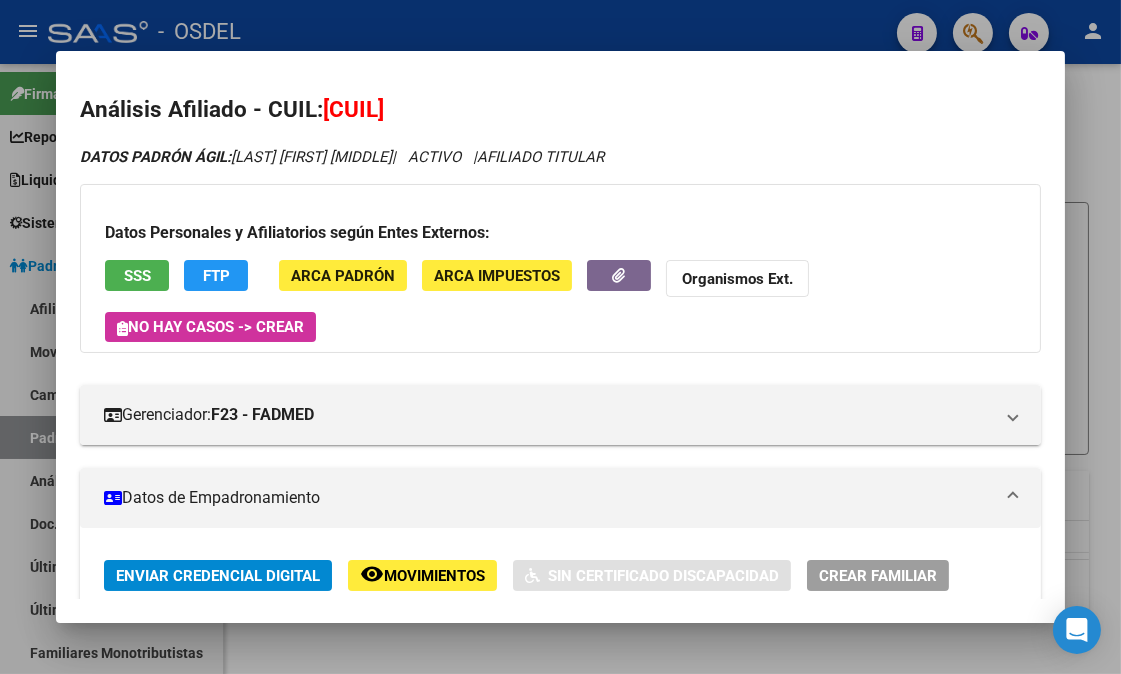 click on "SSS" at bounding box center [137, 275] 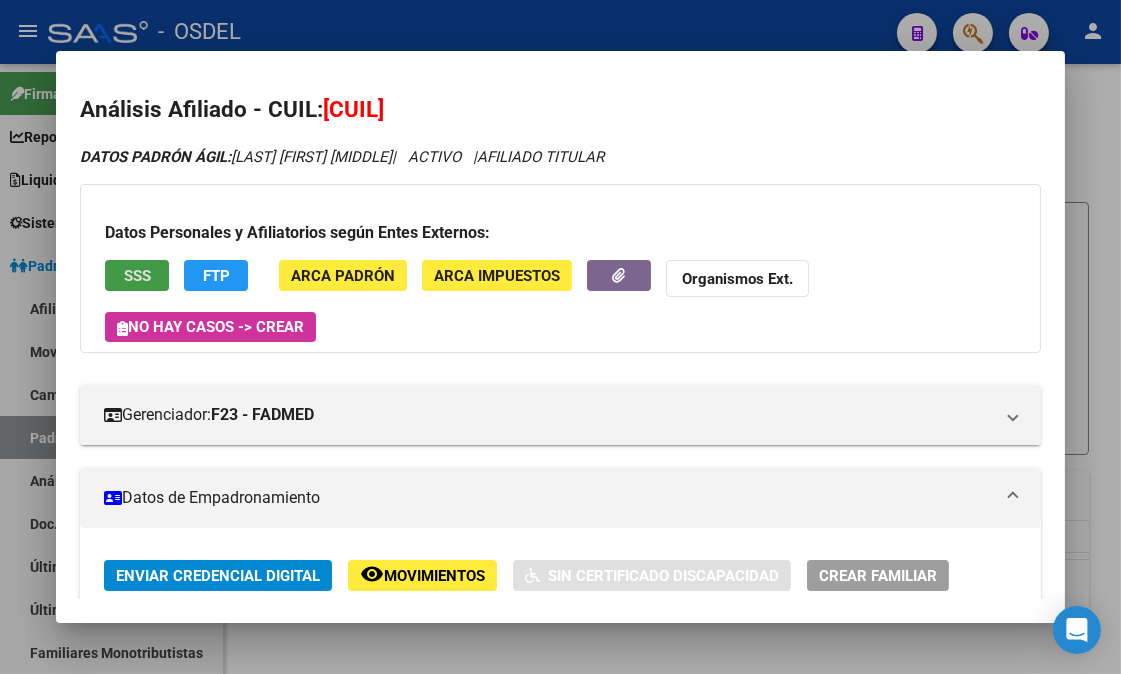 click on "FTP" 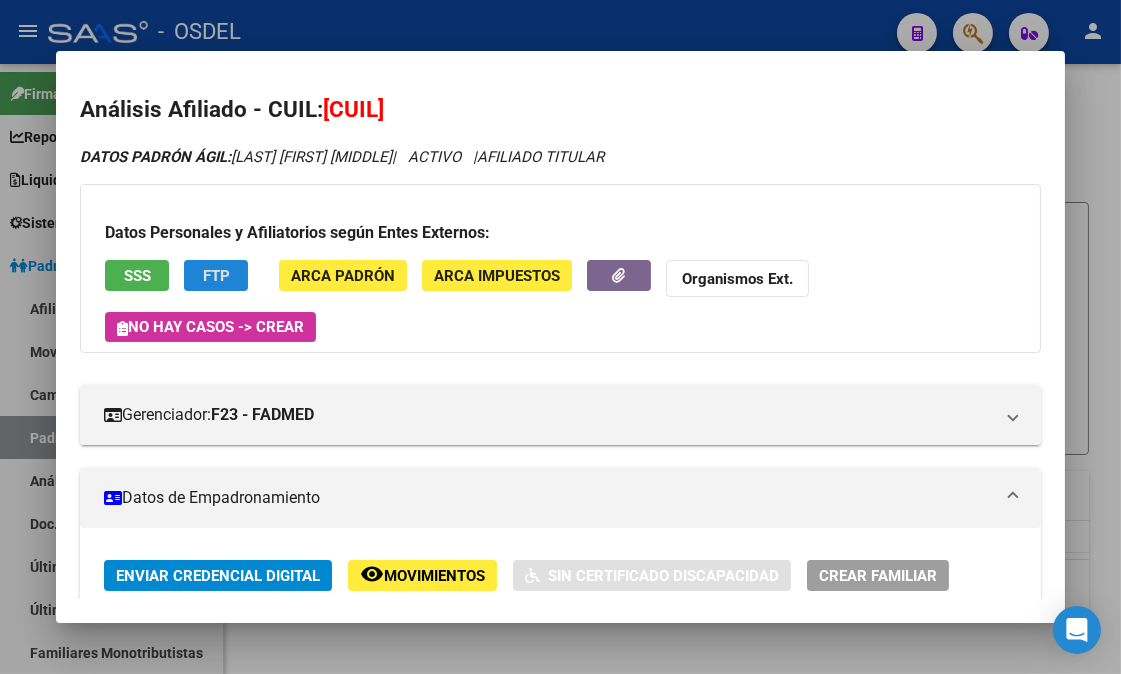 type 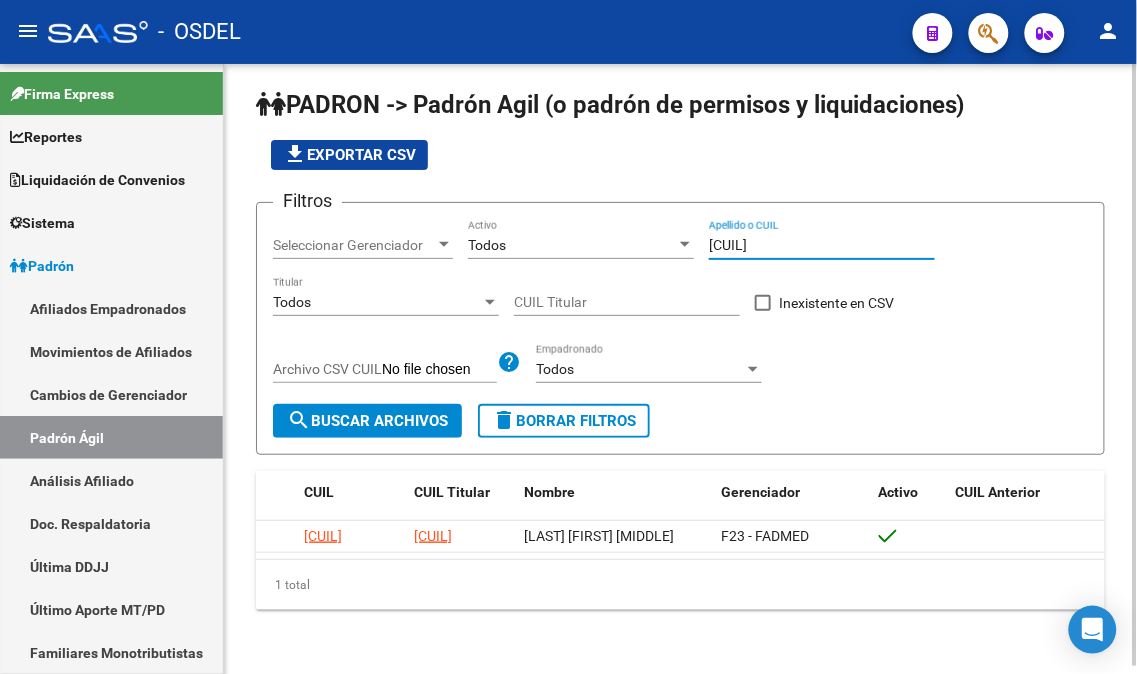 drag, startPoint x: 797, startPoint y: 251, endPoint x: 708, endPoint y: 254, distance: 89.050545 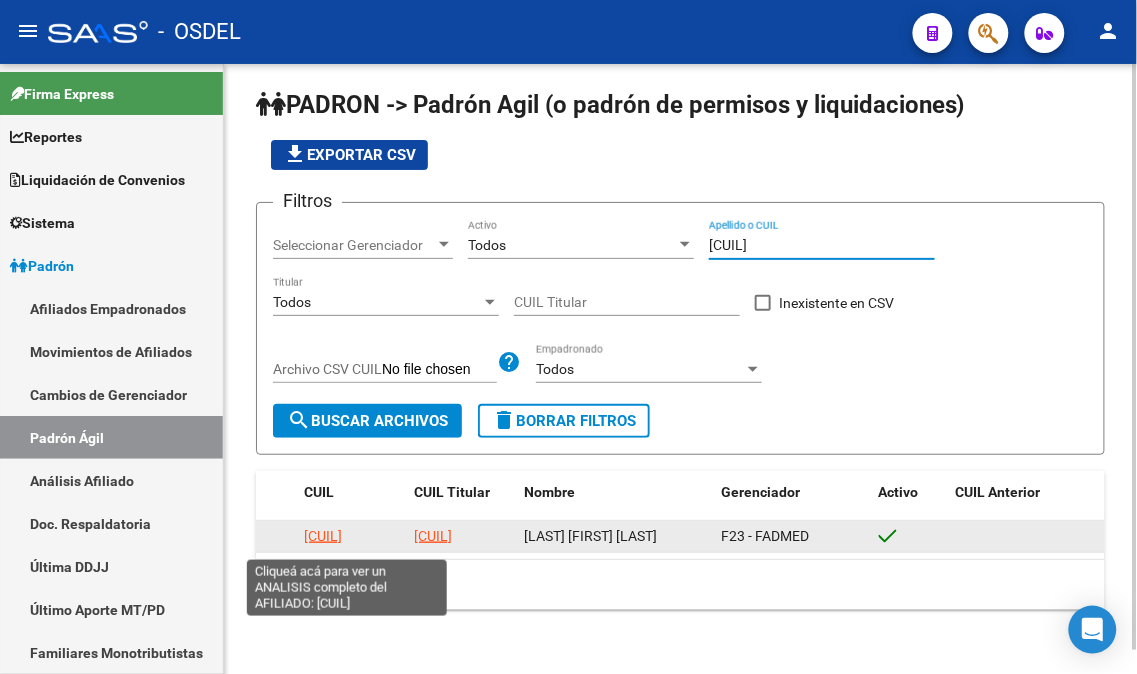type on "[CUIL]" 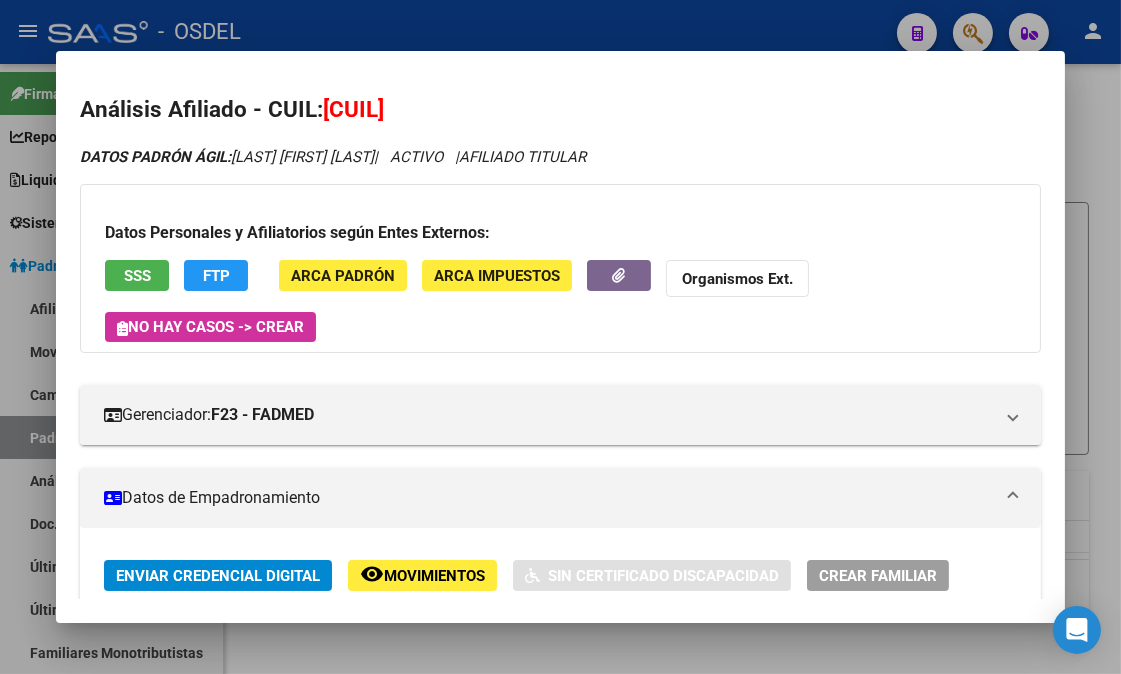 click on "SSS" at bounding box center (137, 276) 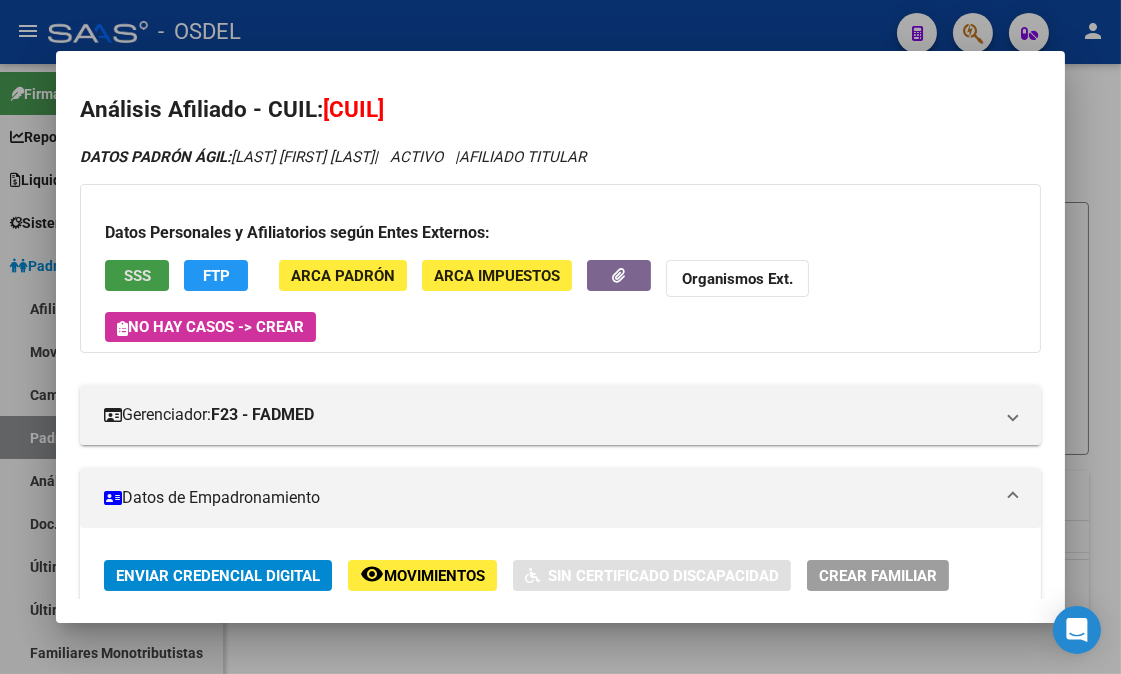 click on "FTP" 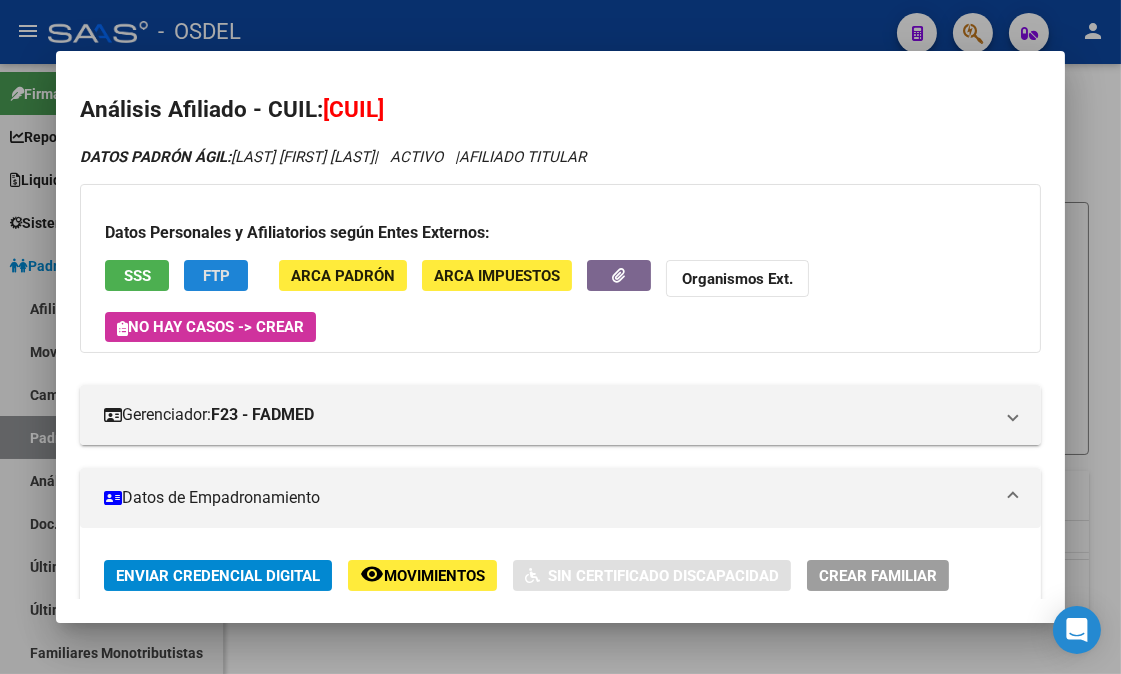type 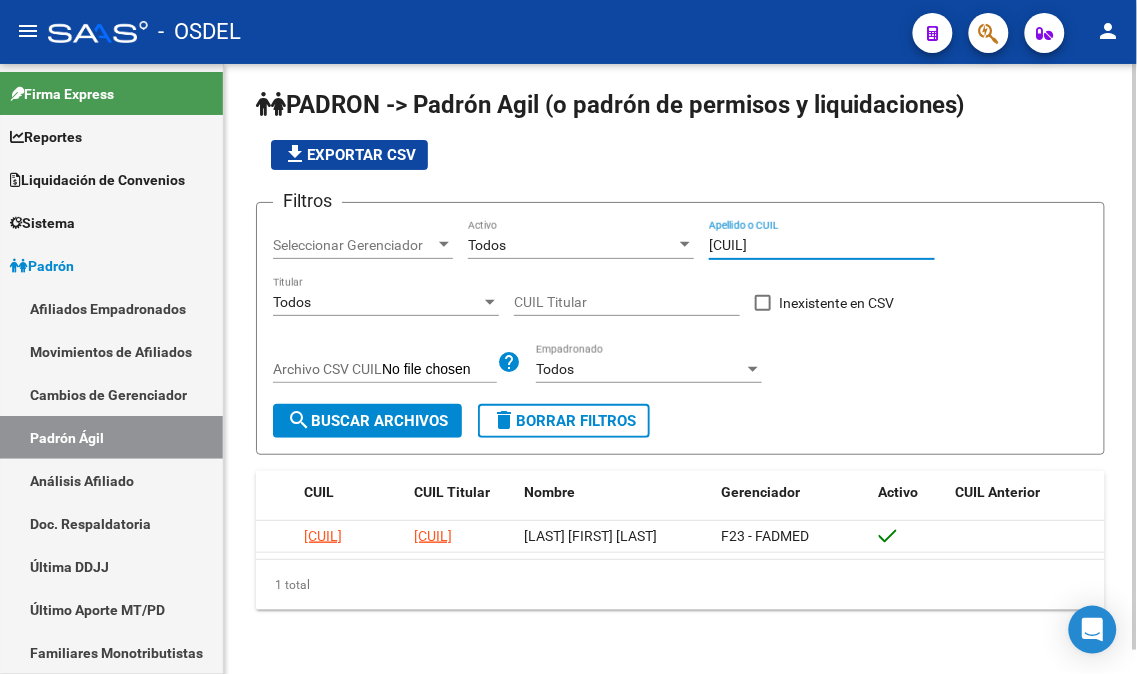 drag, startPoint x: 802, startPoint y: 245, endPoint x: 670, endPoint y: 240, distance: 132.09467 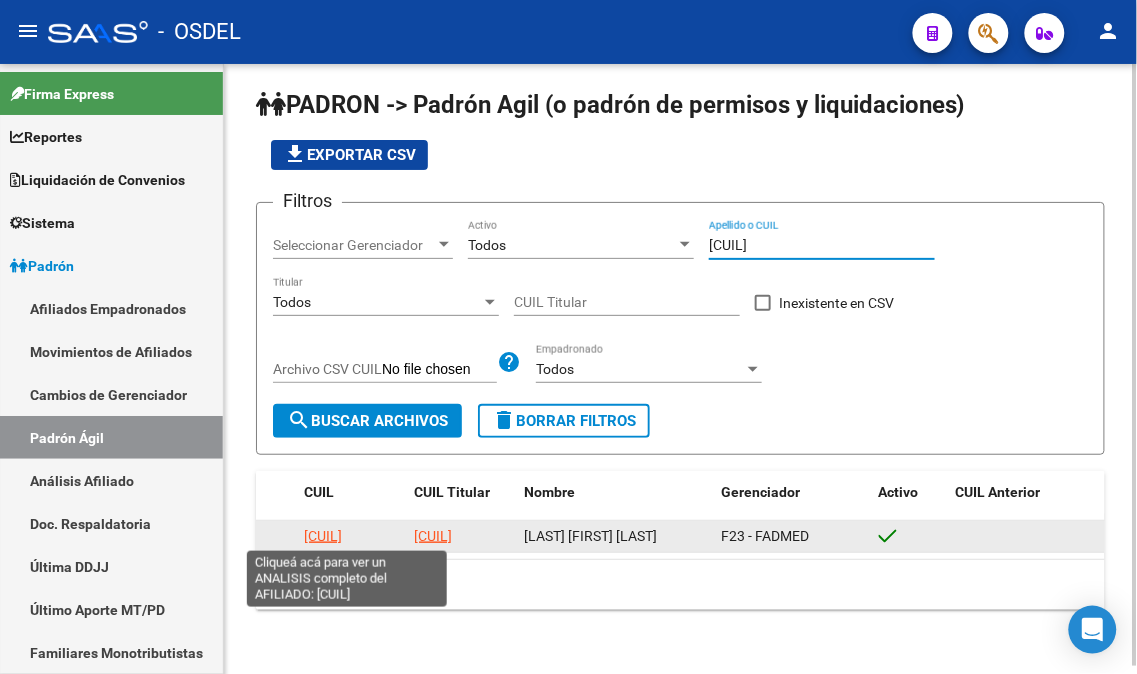 type on "[CUIL]" 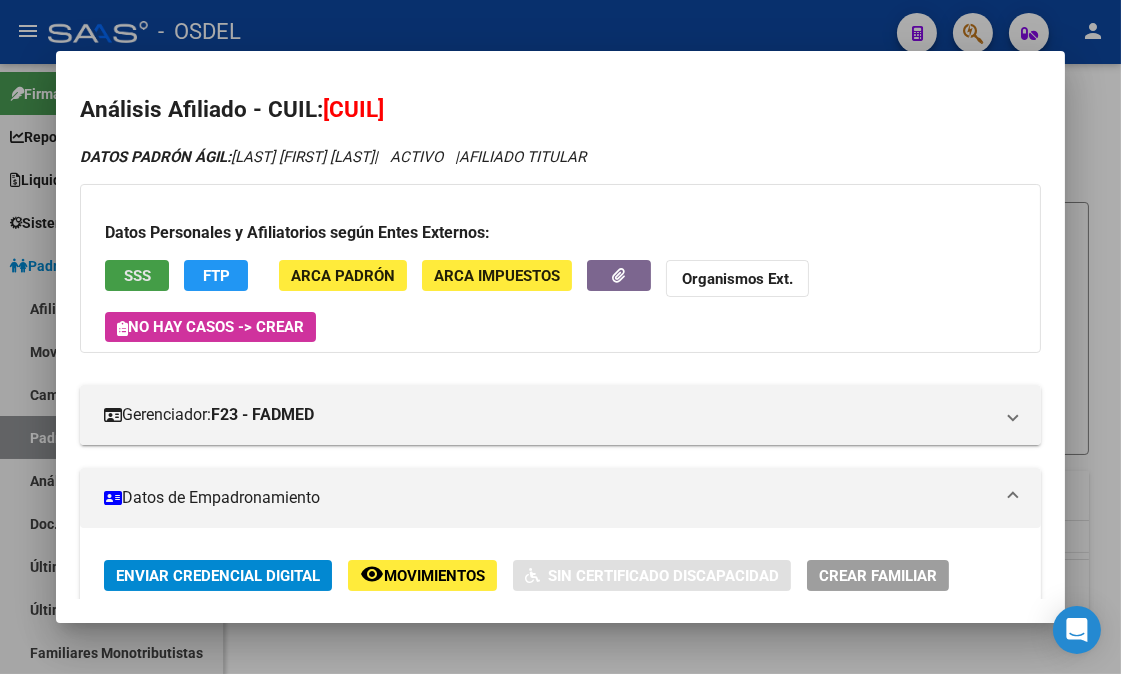 click on "SSS" at bounding box center (137, 276) 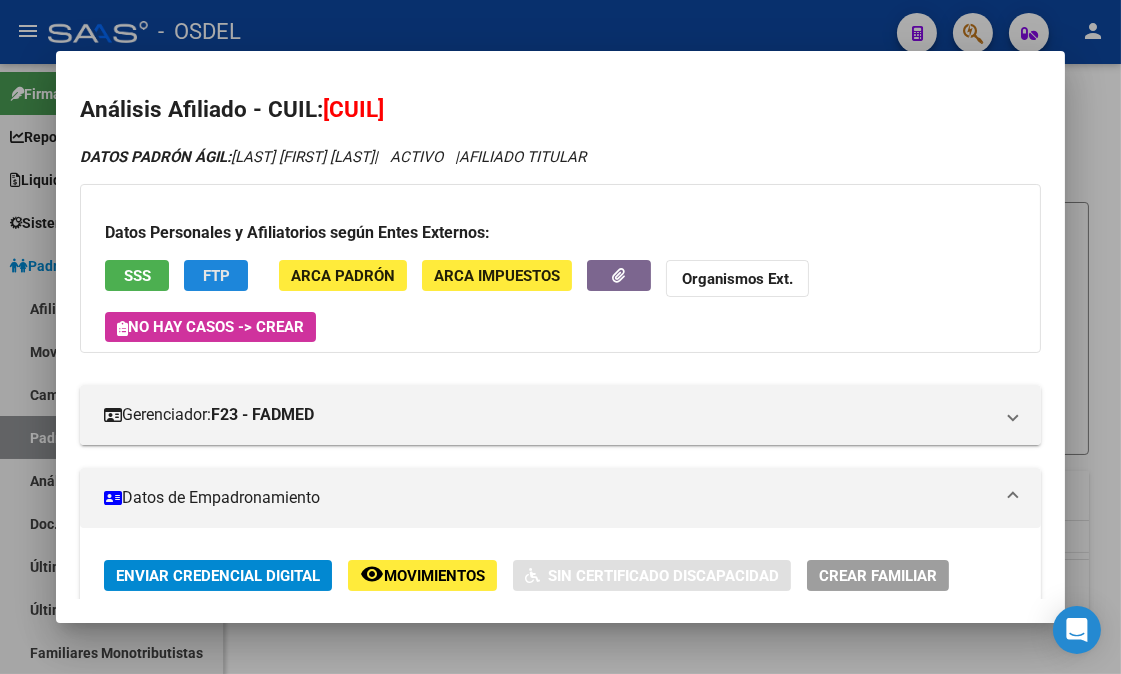 click on "FTP" 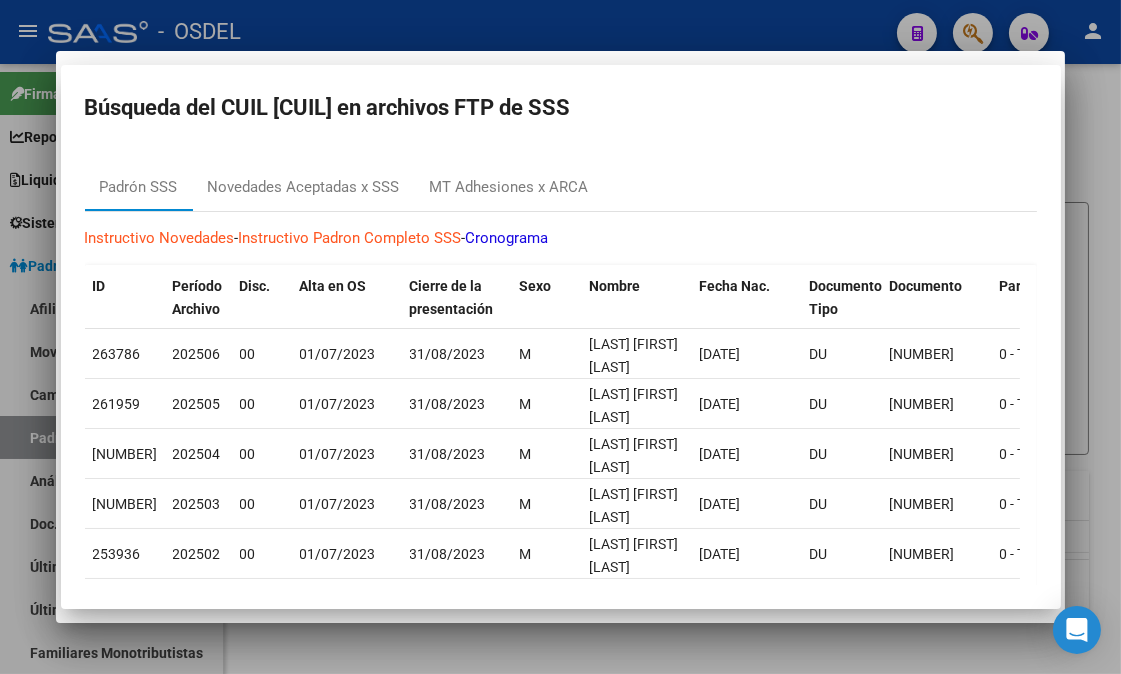 type 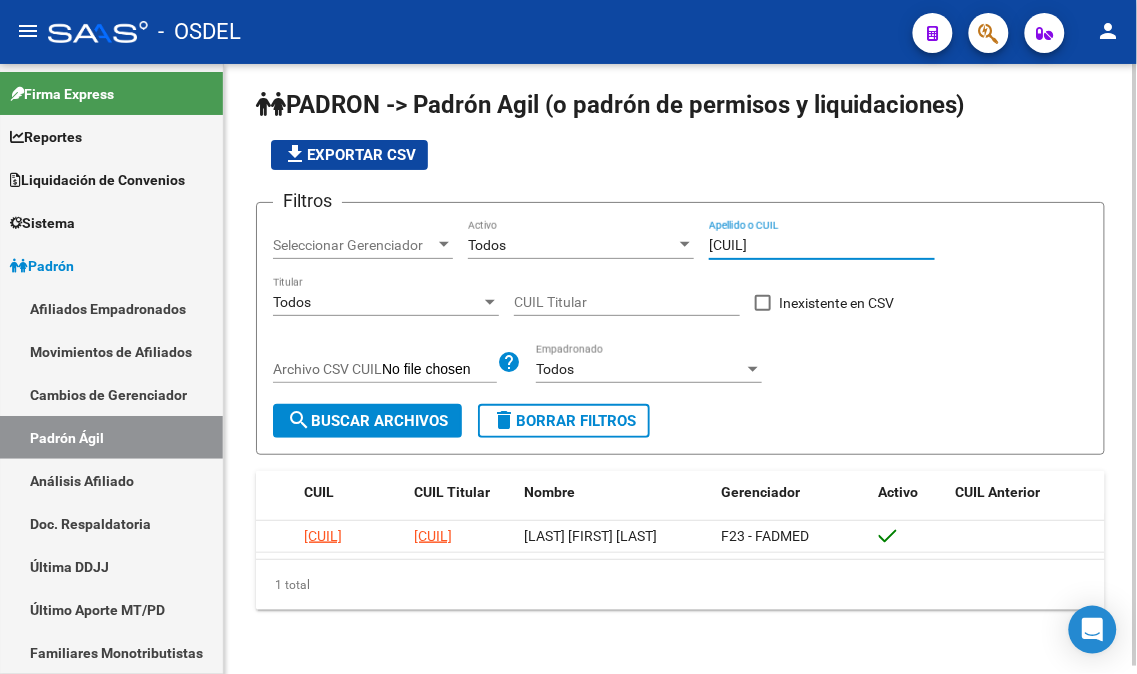 drag, startPoint x: 777, startPoint y: 241, endPoint x: 588, endPoint y: 214, distance: 190.91884 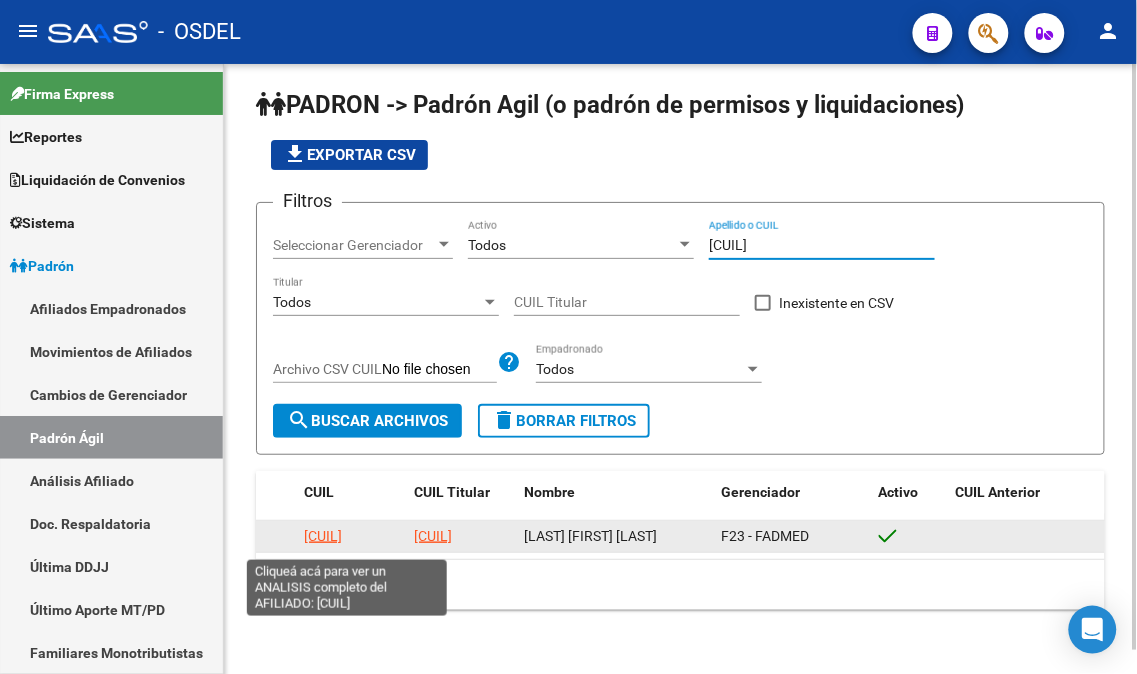 type on "[CUIL]" 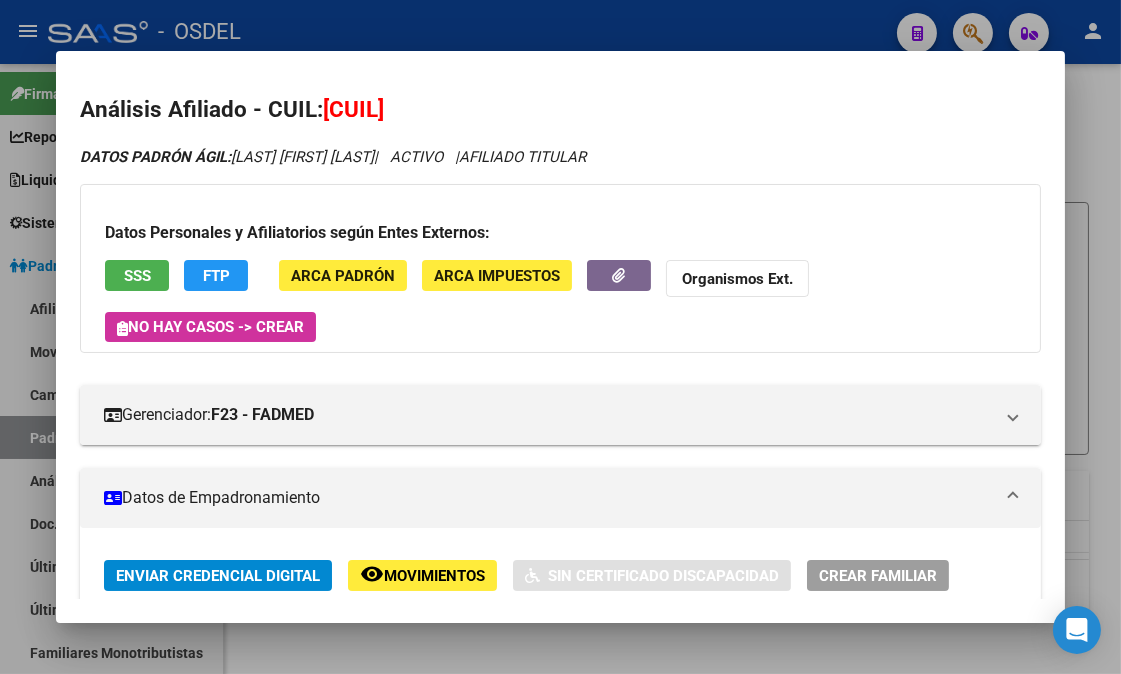 click on "SSS" at bounding box center [137, 275] 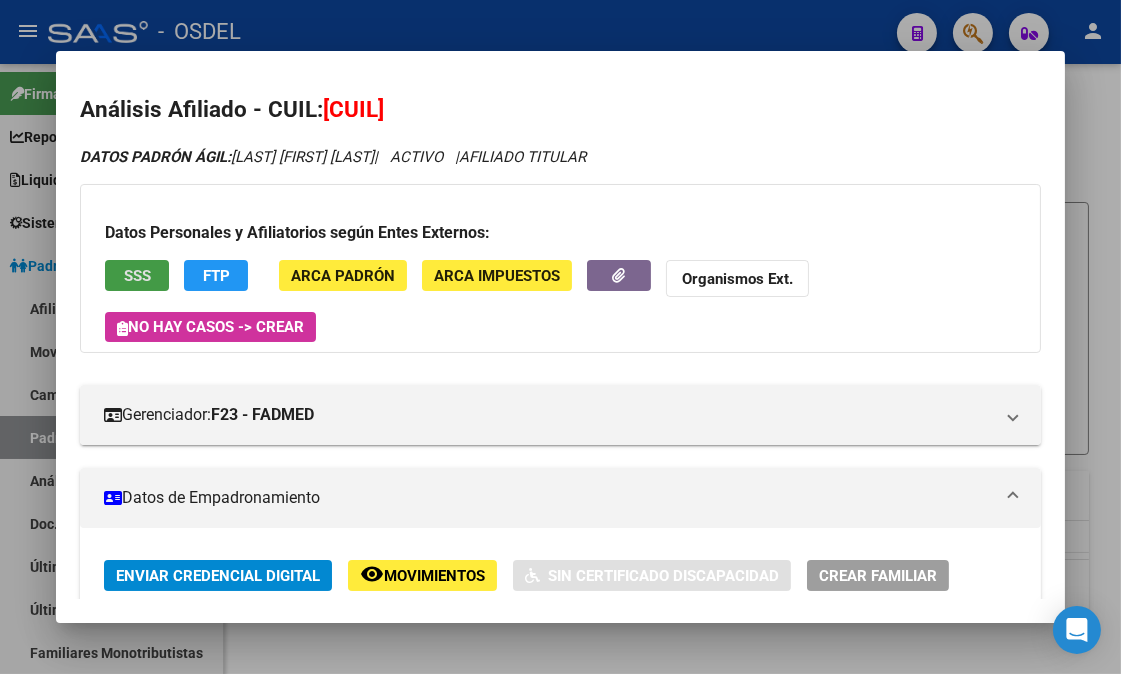 click on "FTP" 